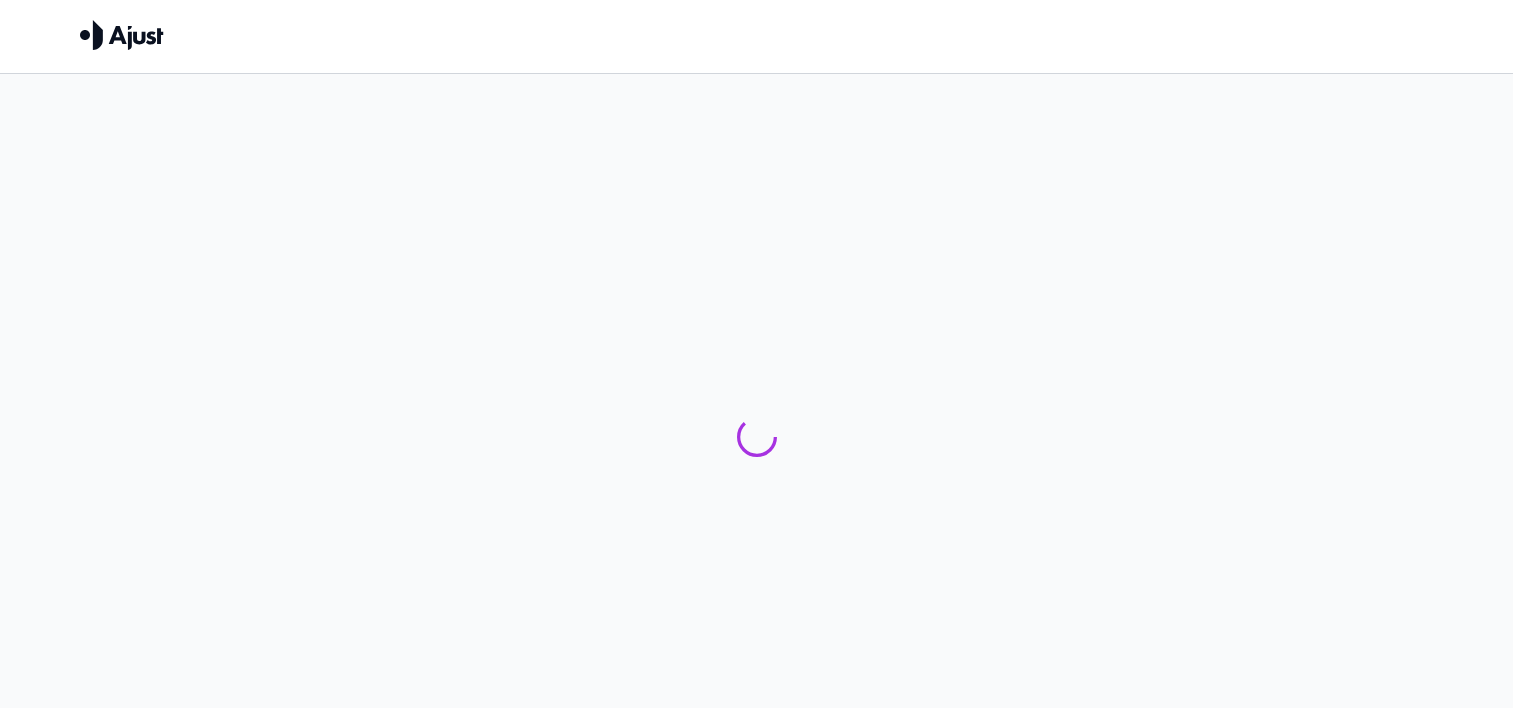 scroll, scrollTop: 0, scrollLeft: 0, axis: both 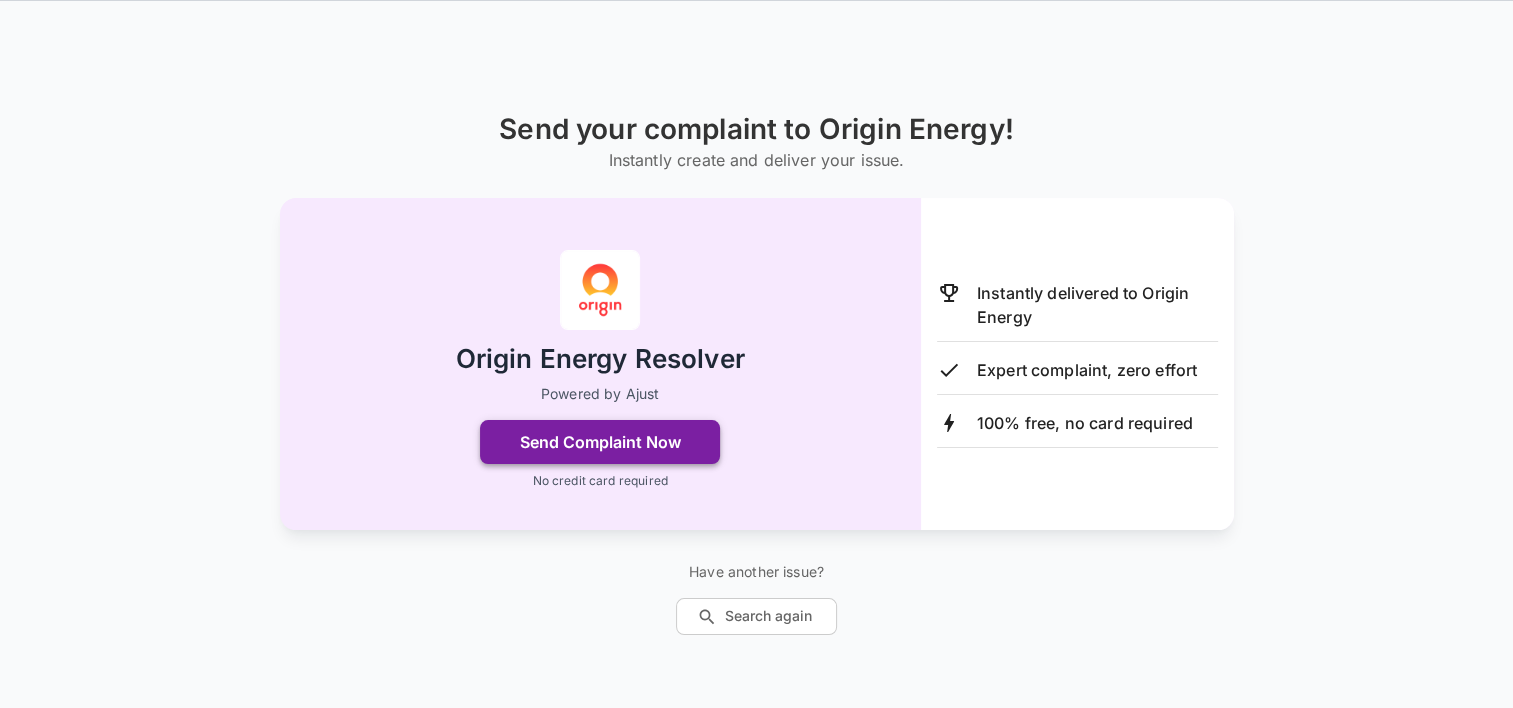 click on "Send Complaint Now" at bounding box center (600, 442) 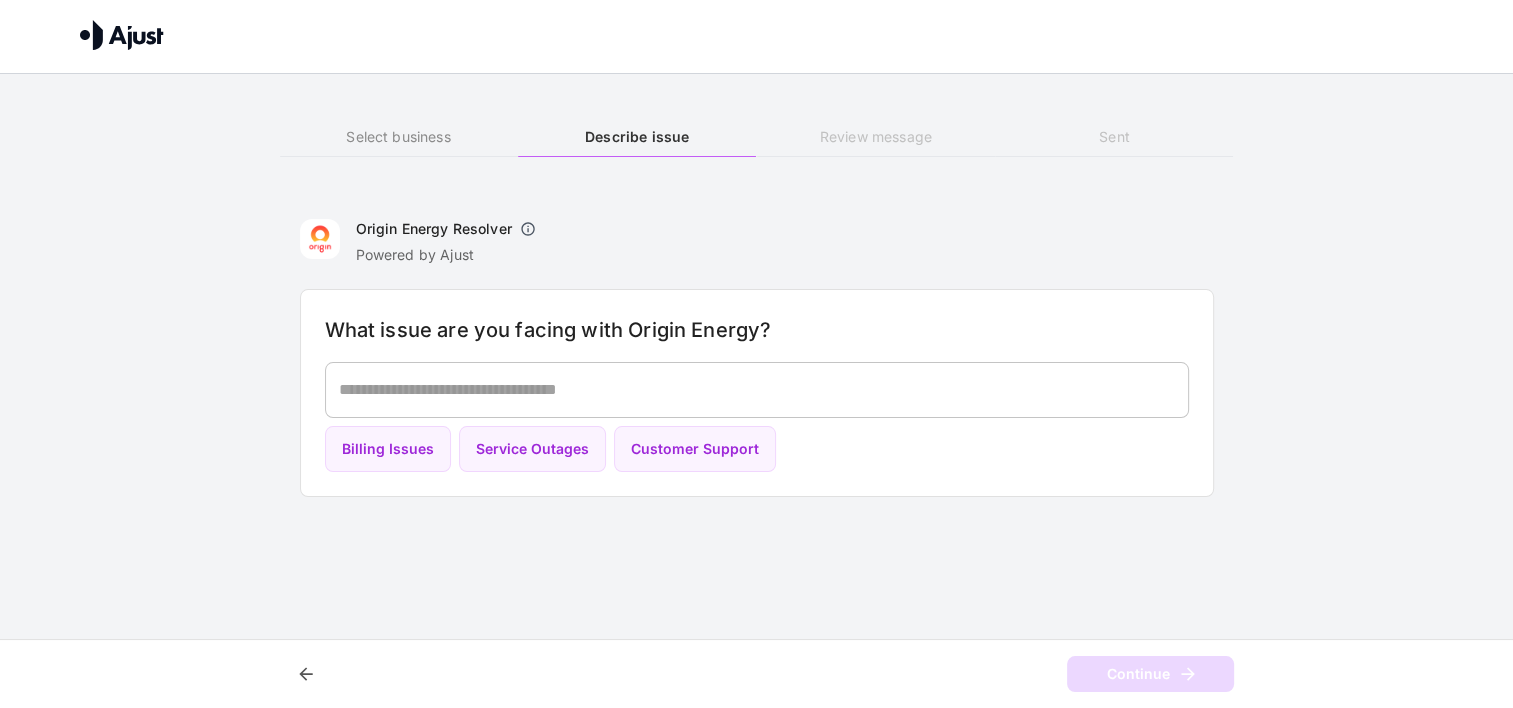 scroll, scrollTop: 0, scrollLeft: 0, axis: both 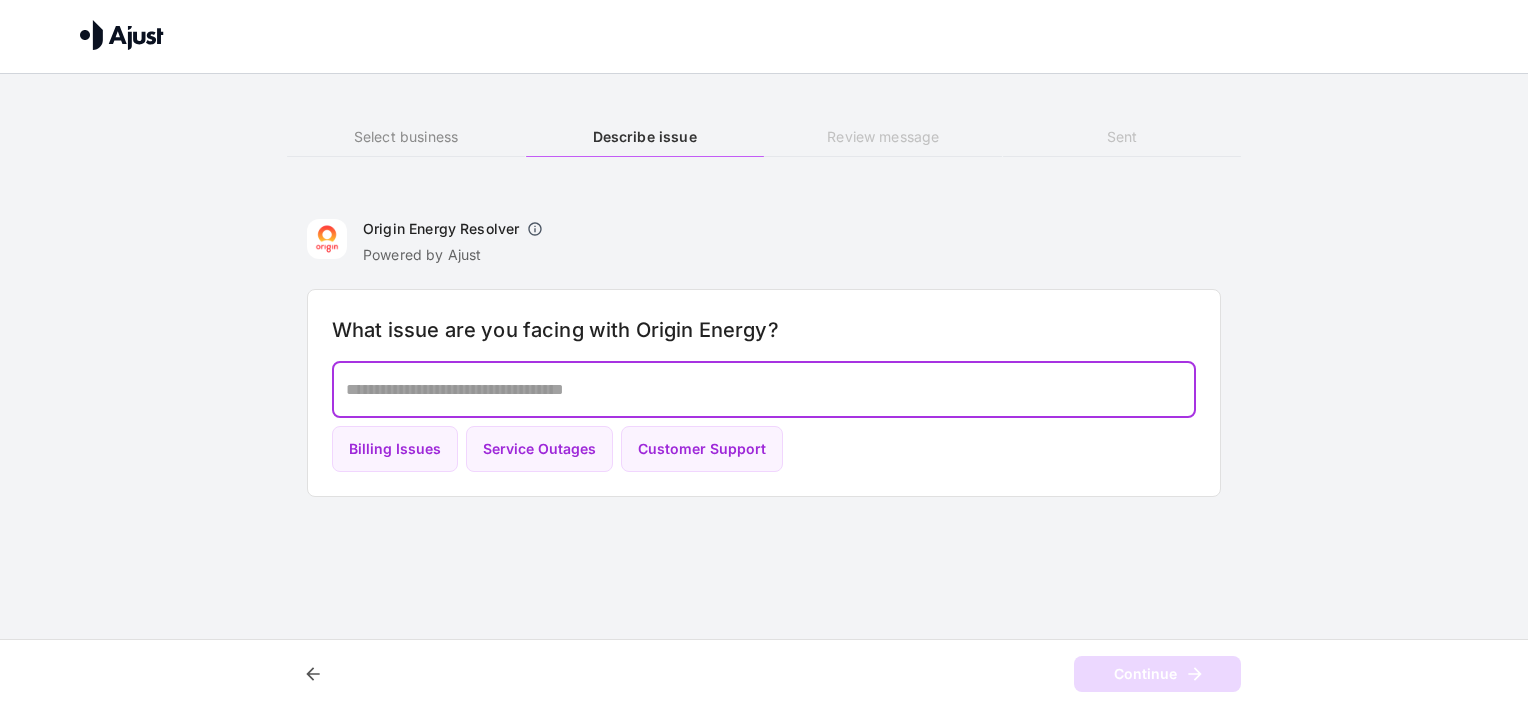 click at bounding box center (764, 389) 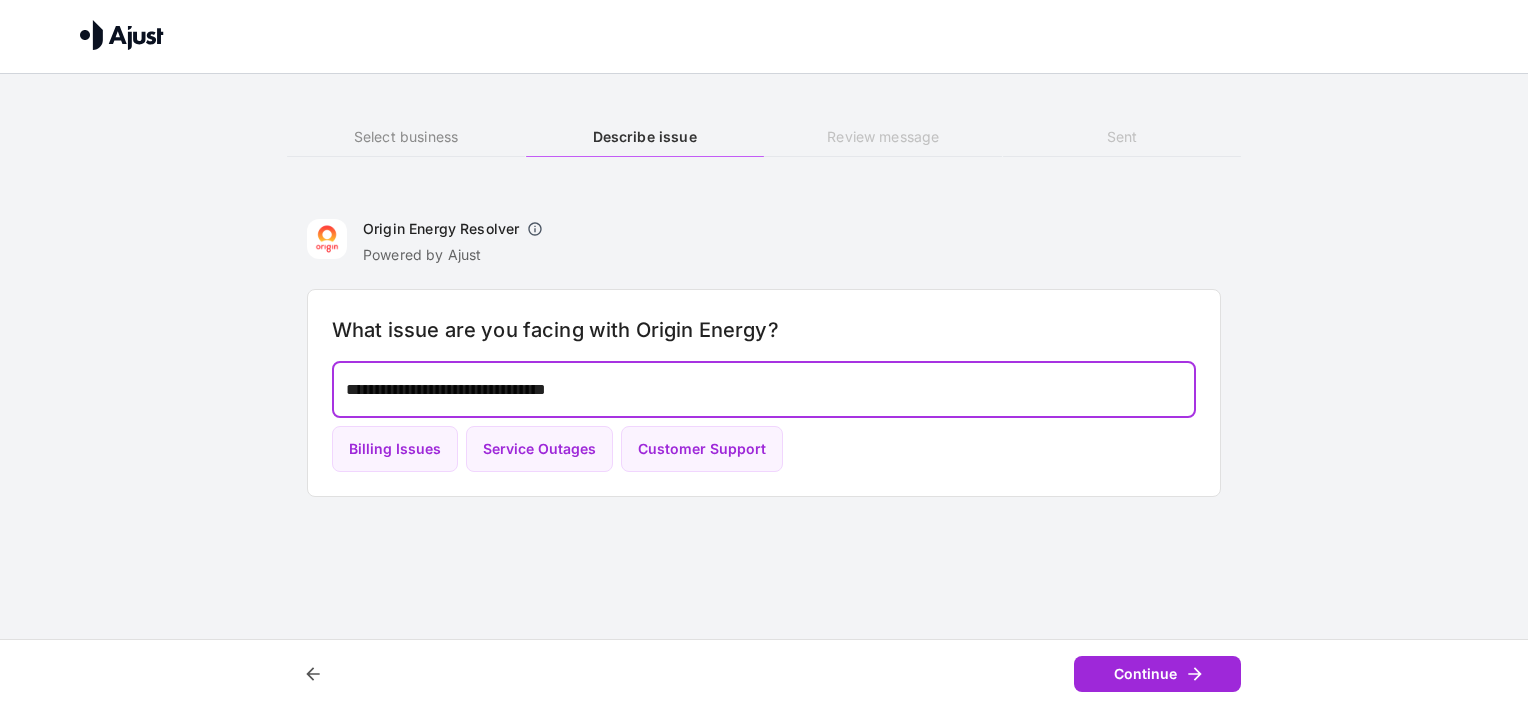 type on "**********" 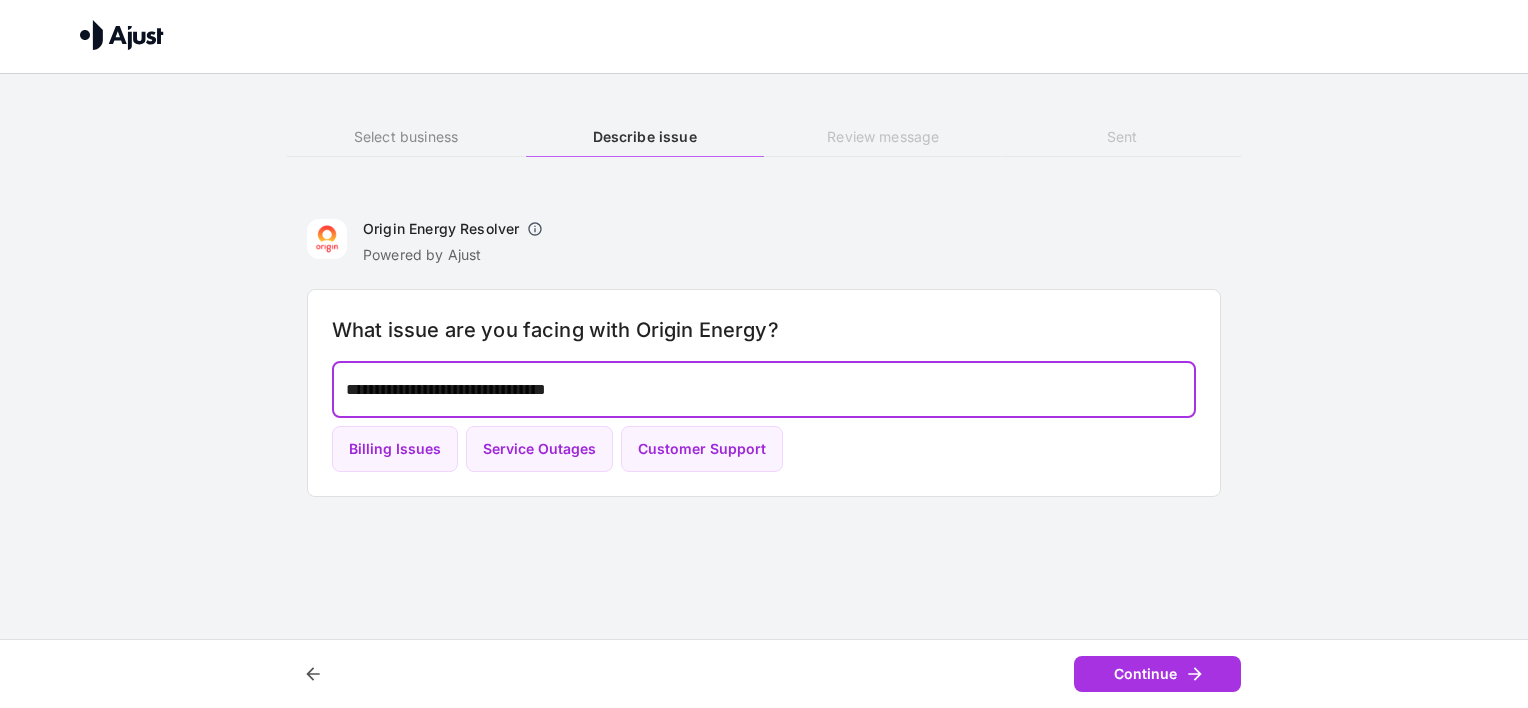 click on "Continue" at bounding box center [1157, 674] 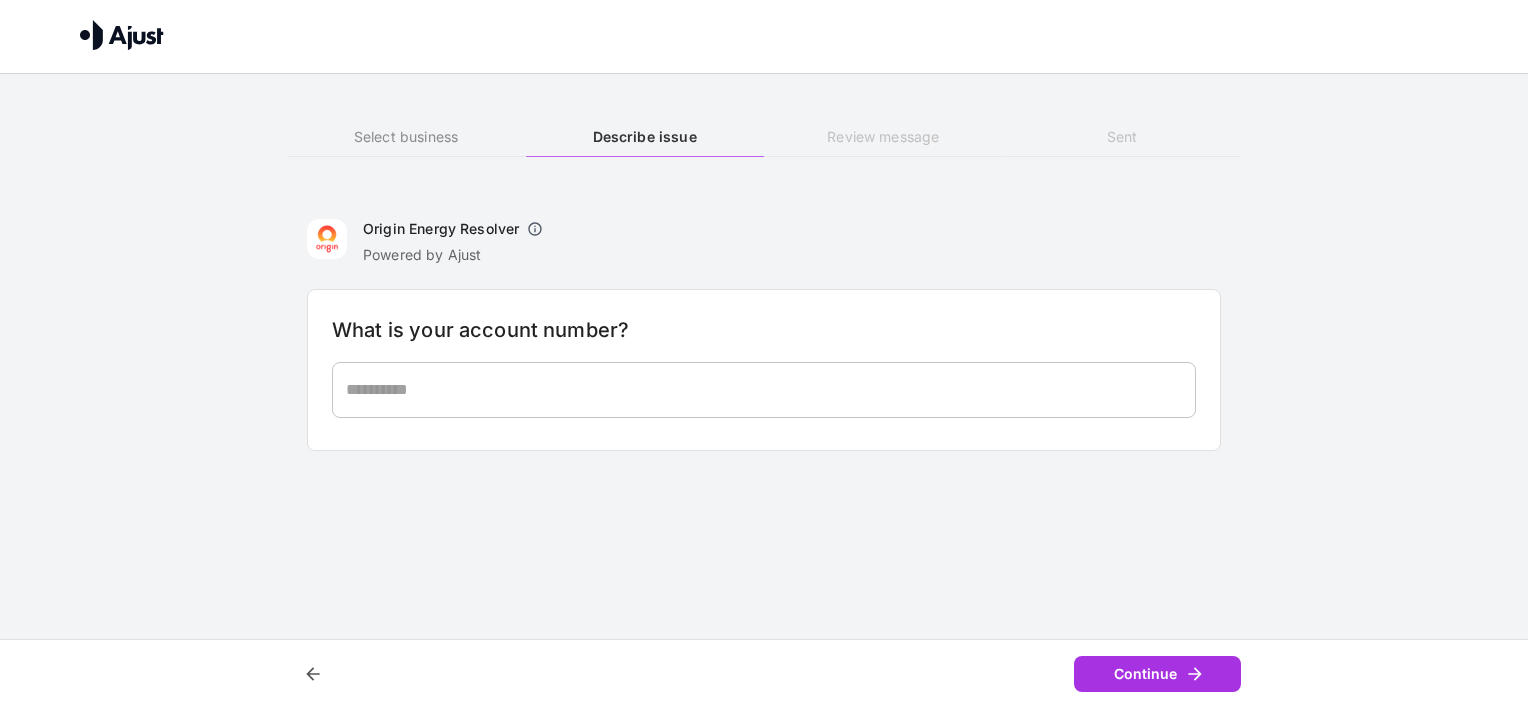 click at bounding box center (764, 389) 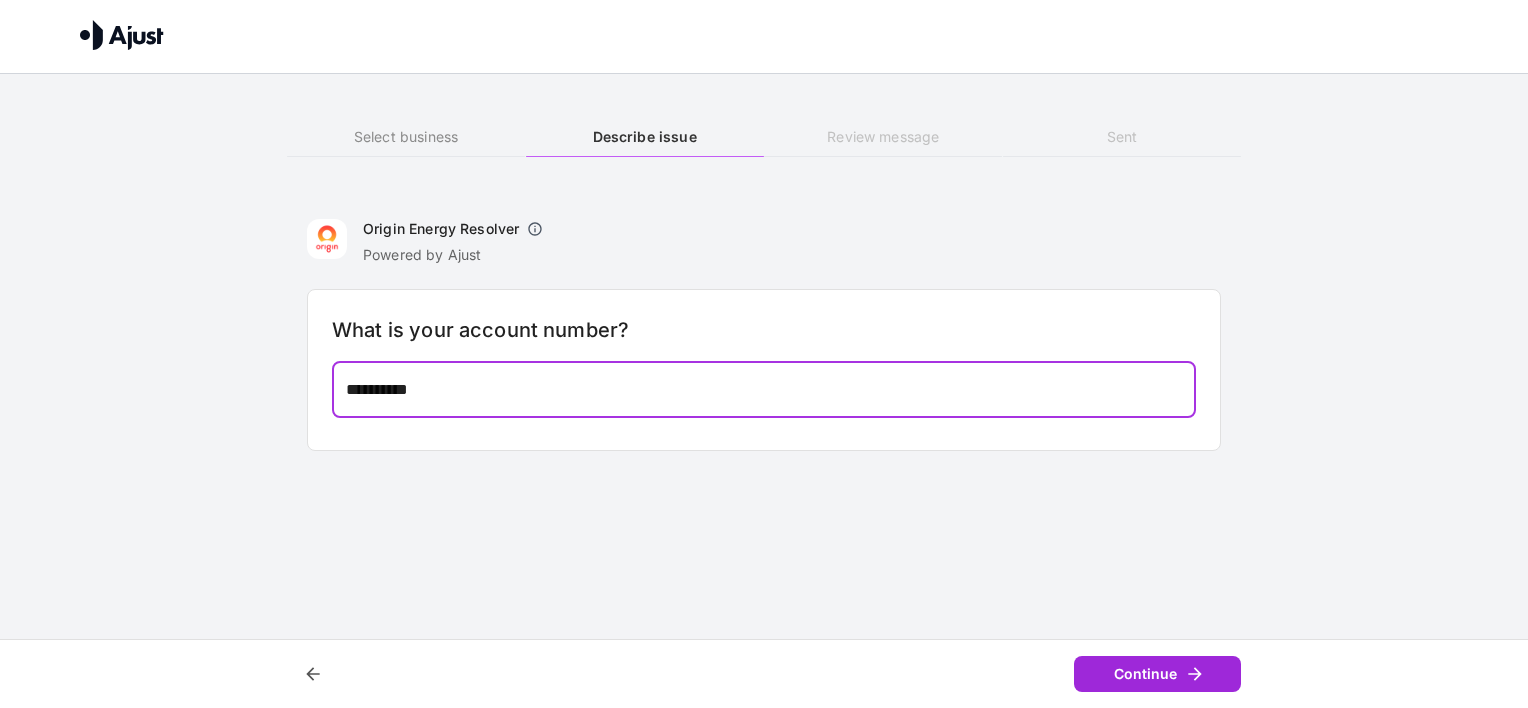 click on "Continue" at bounding box center [1157, 674] 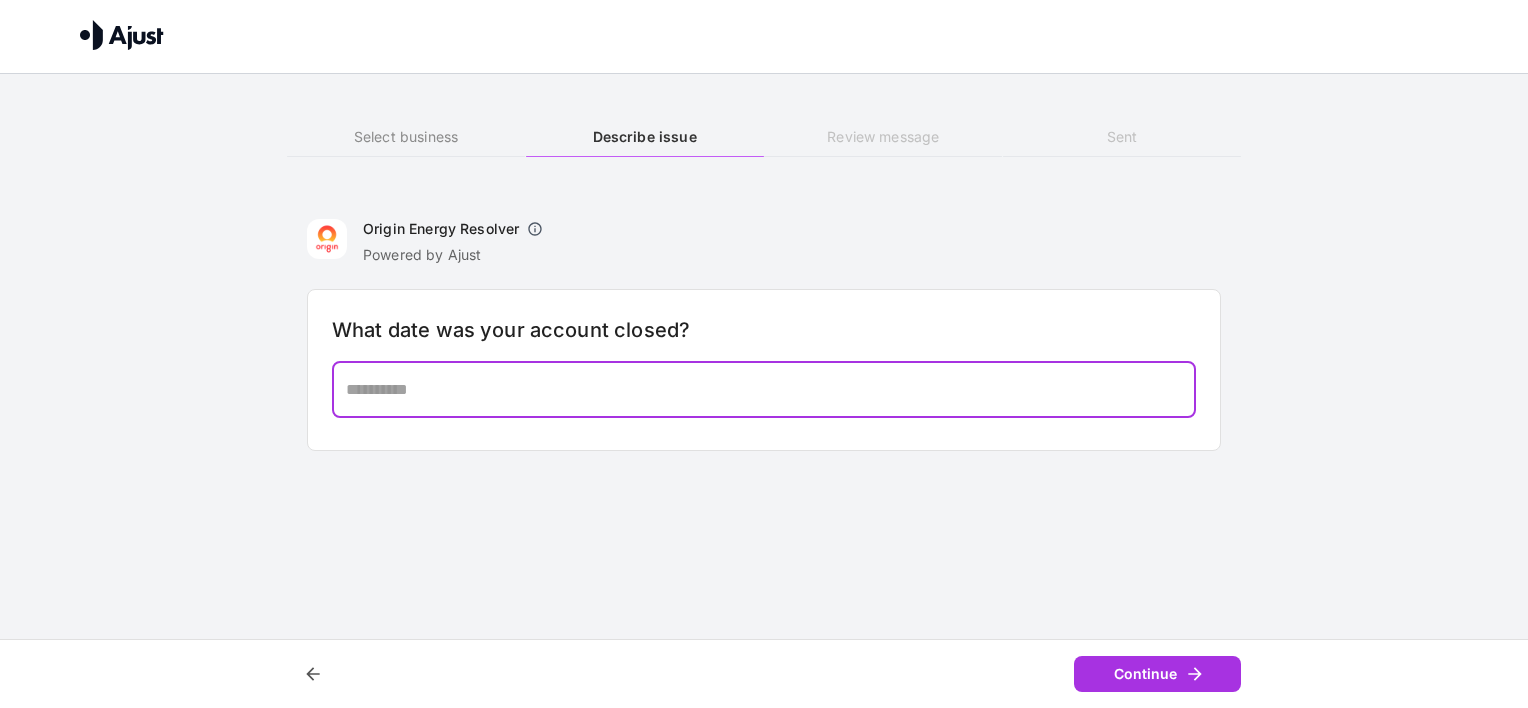 click at bounding box center [764, 389] 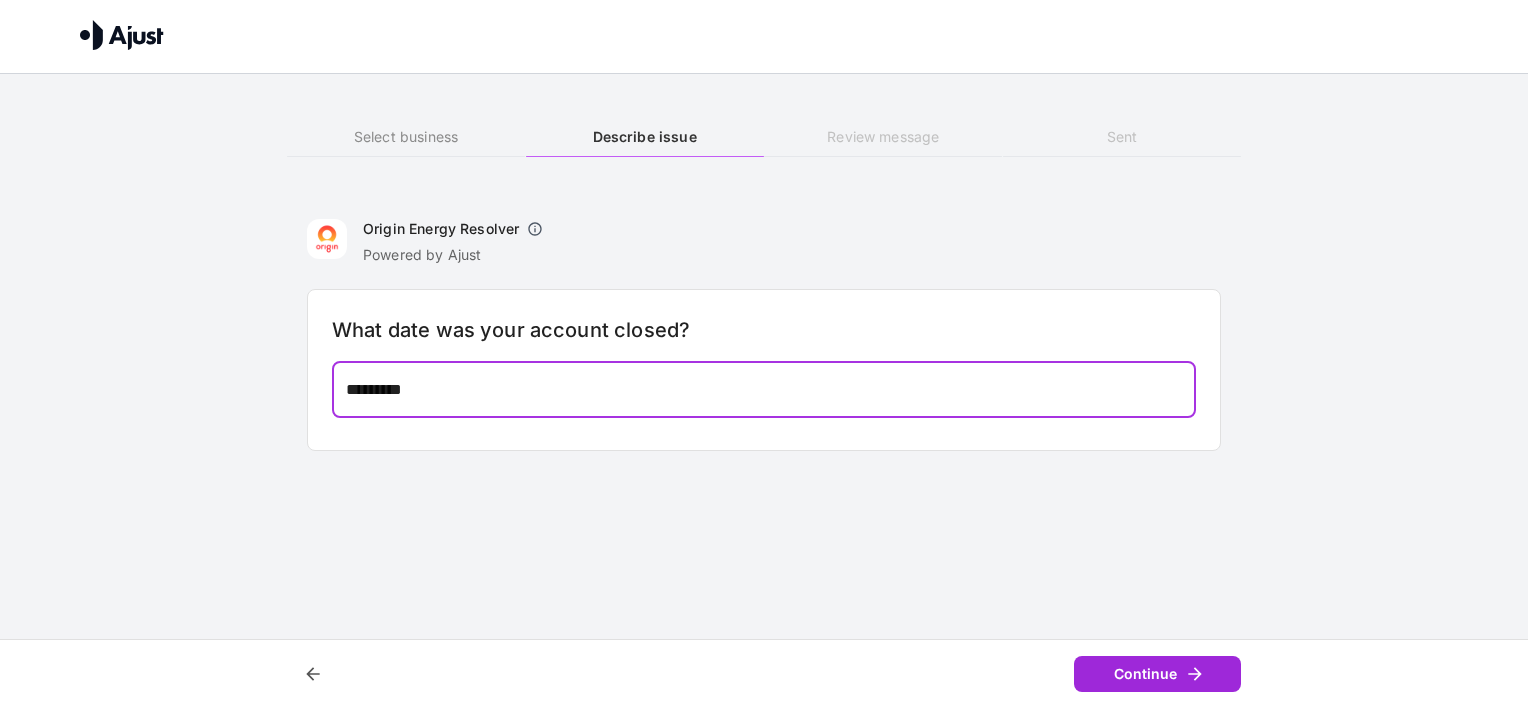 type on "*********" 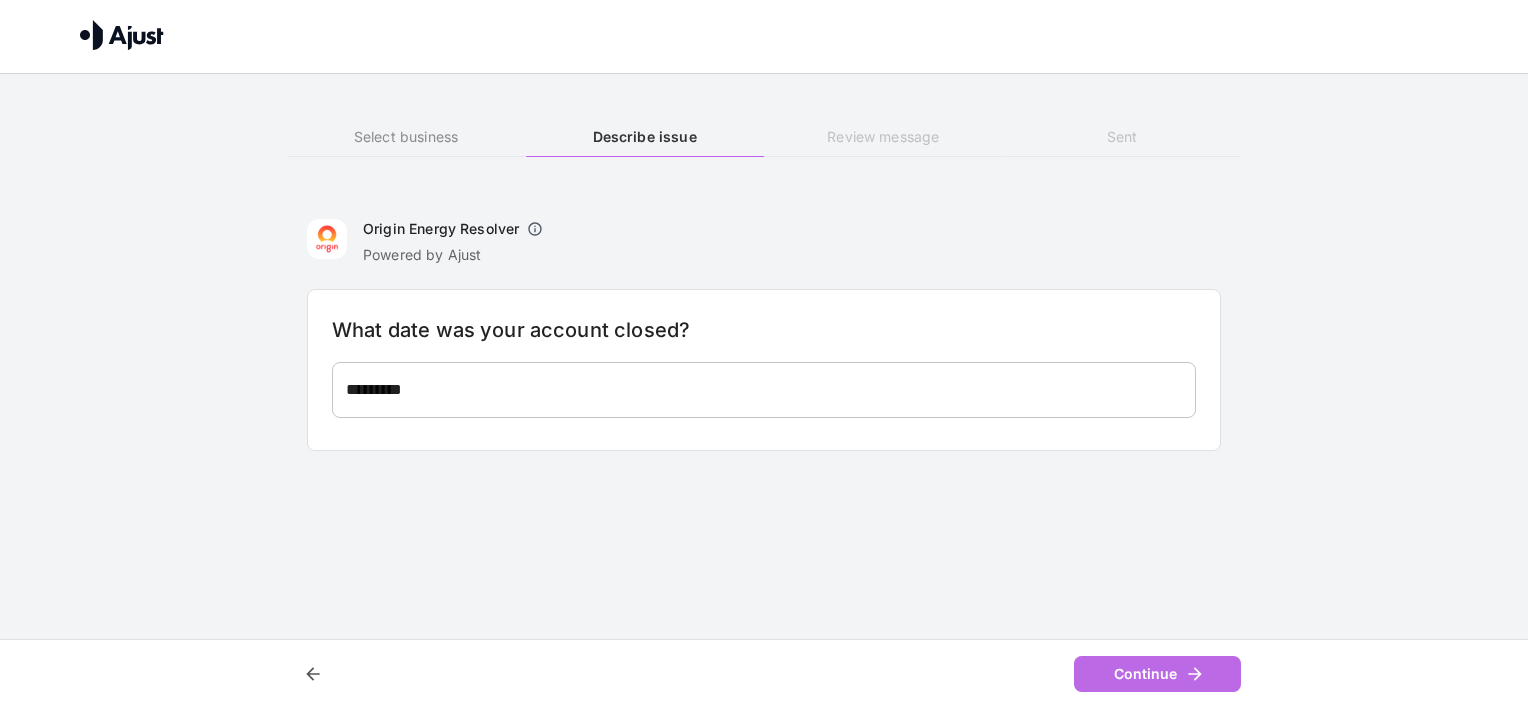 click on "Continue" at bounding box center [1157, 674] 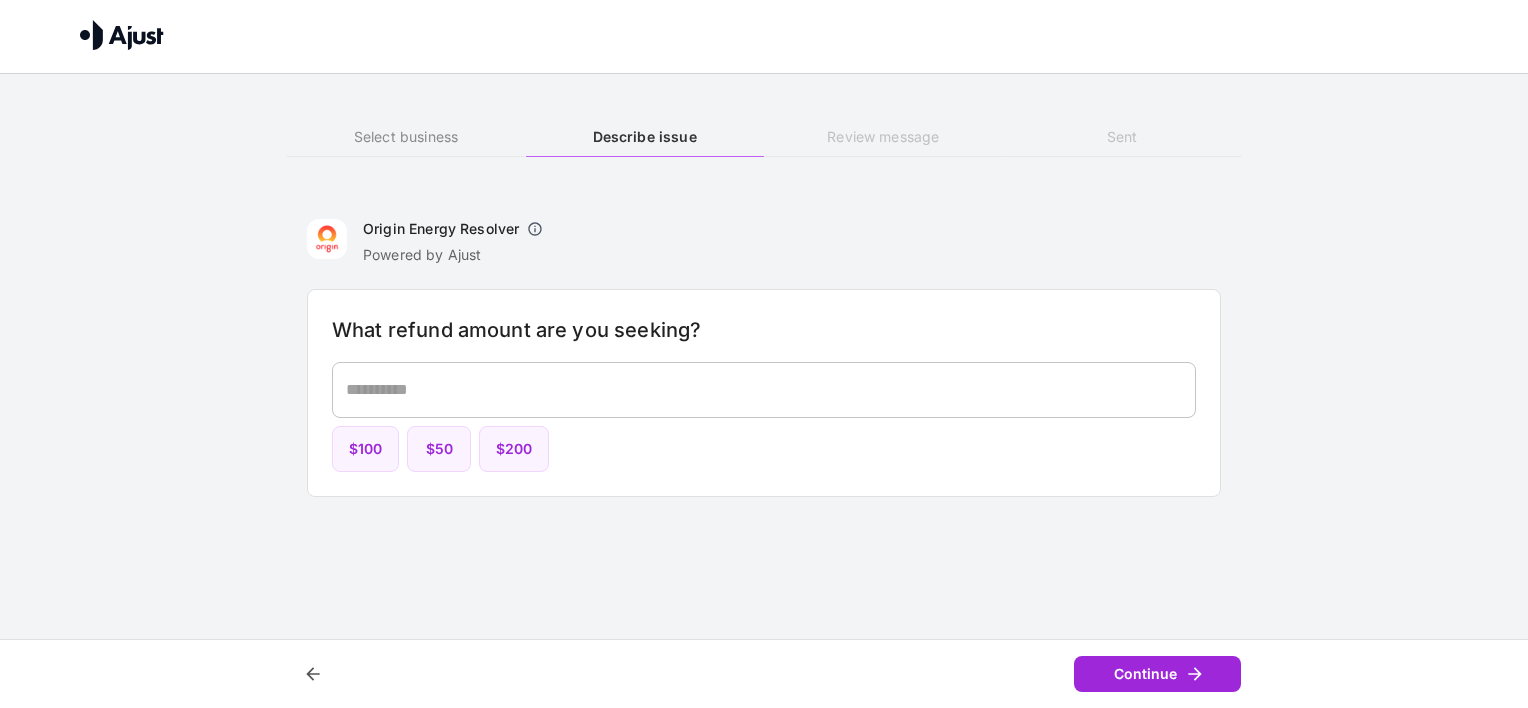 type 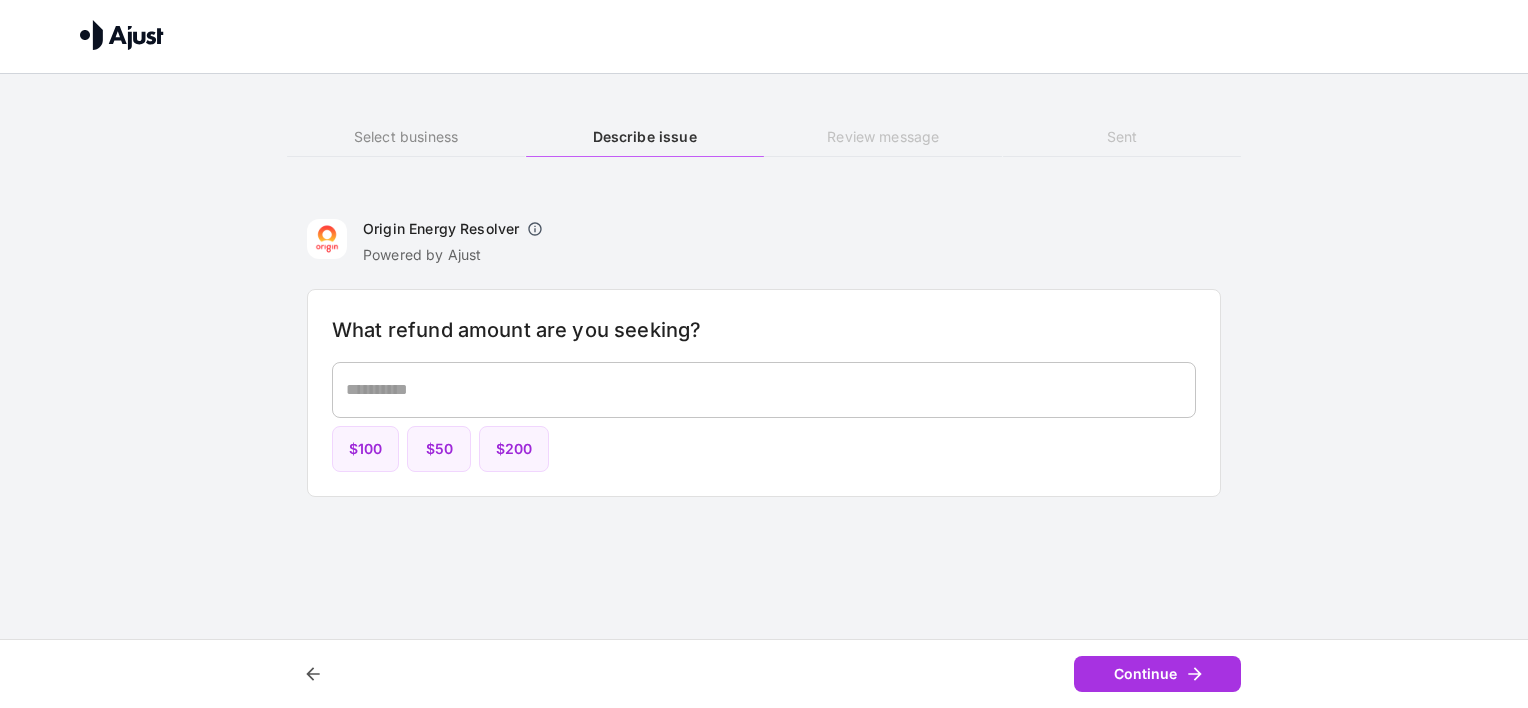 click at bounding box center [764, 389] 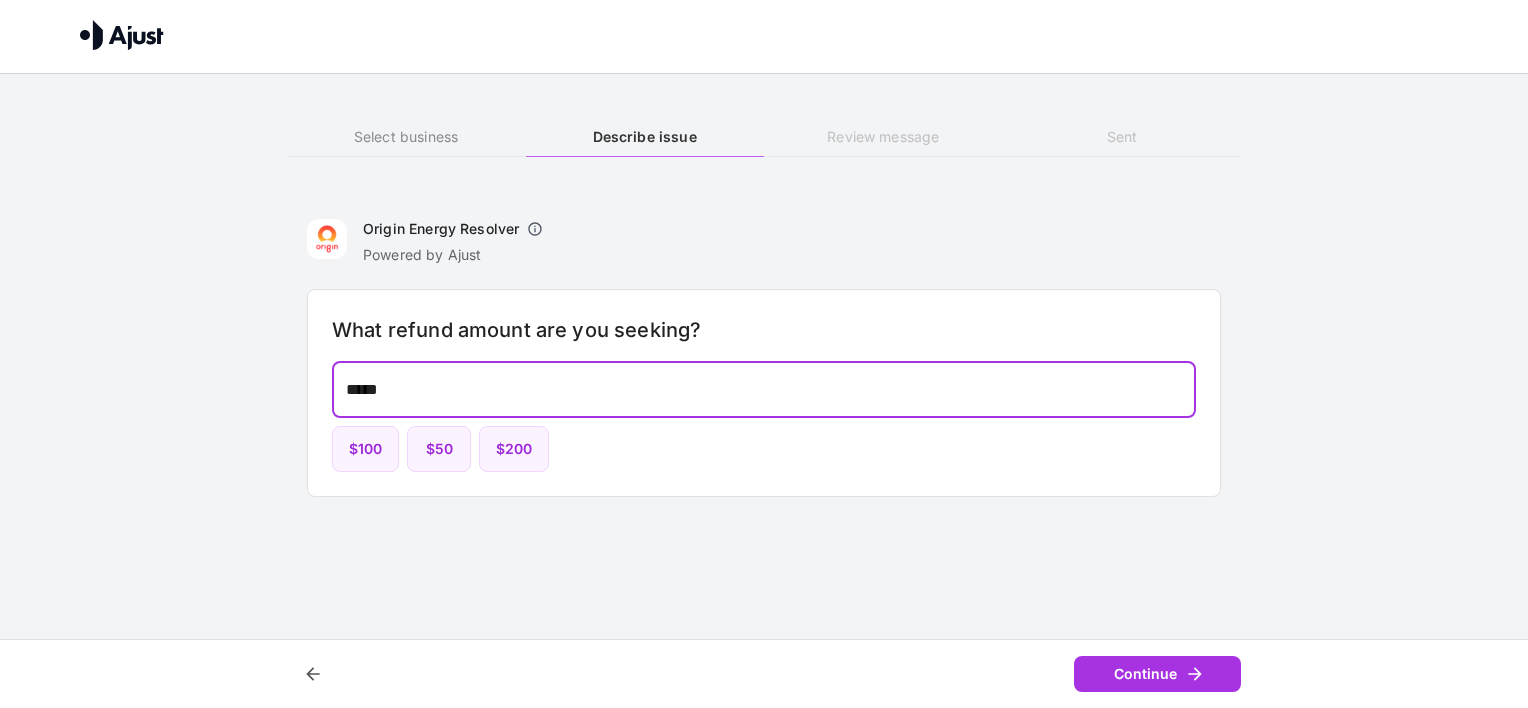 click on "*****" at bounding box center (764, 389) 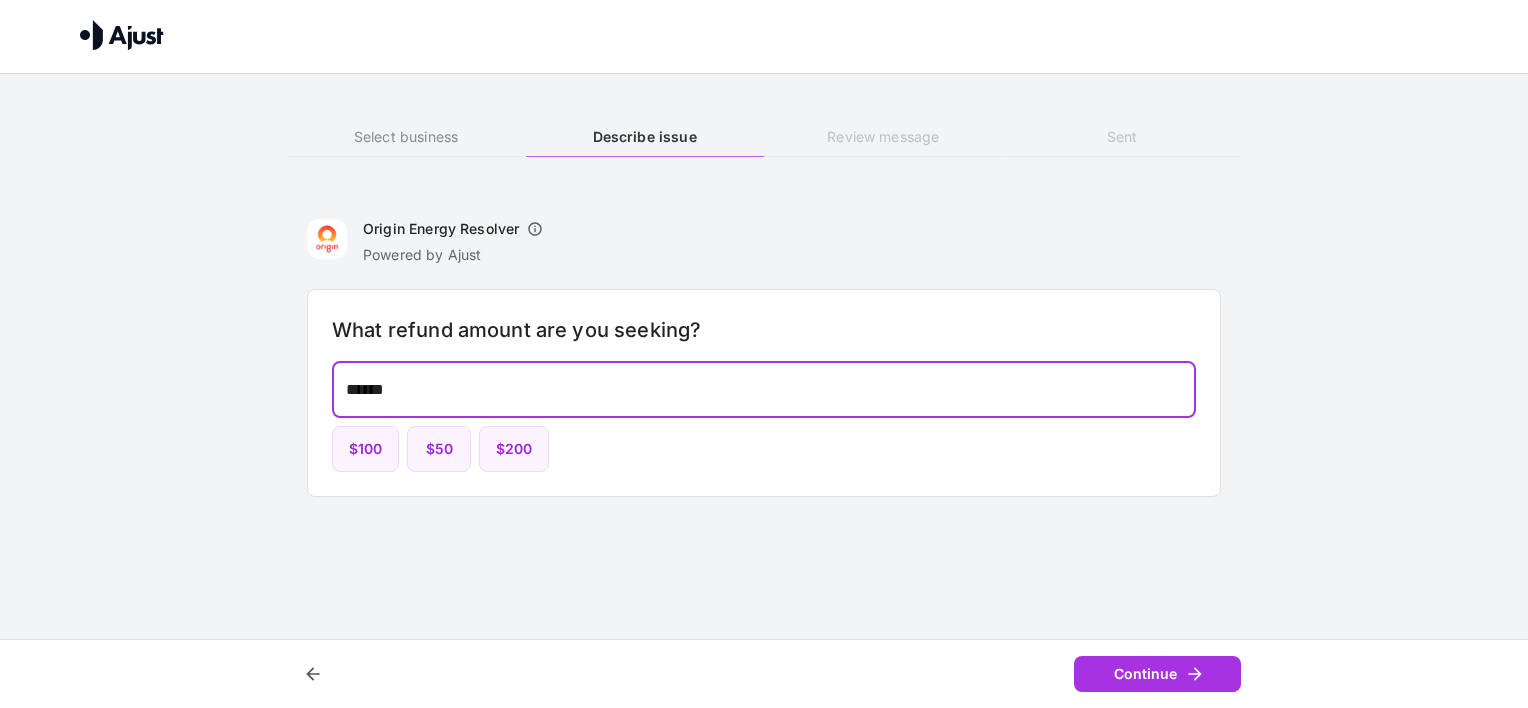 click on "******" at bounding box center [764, 389] 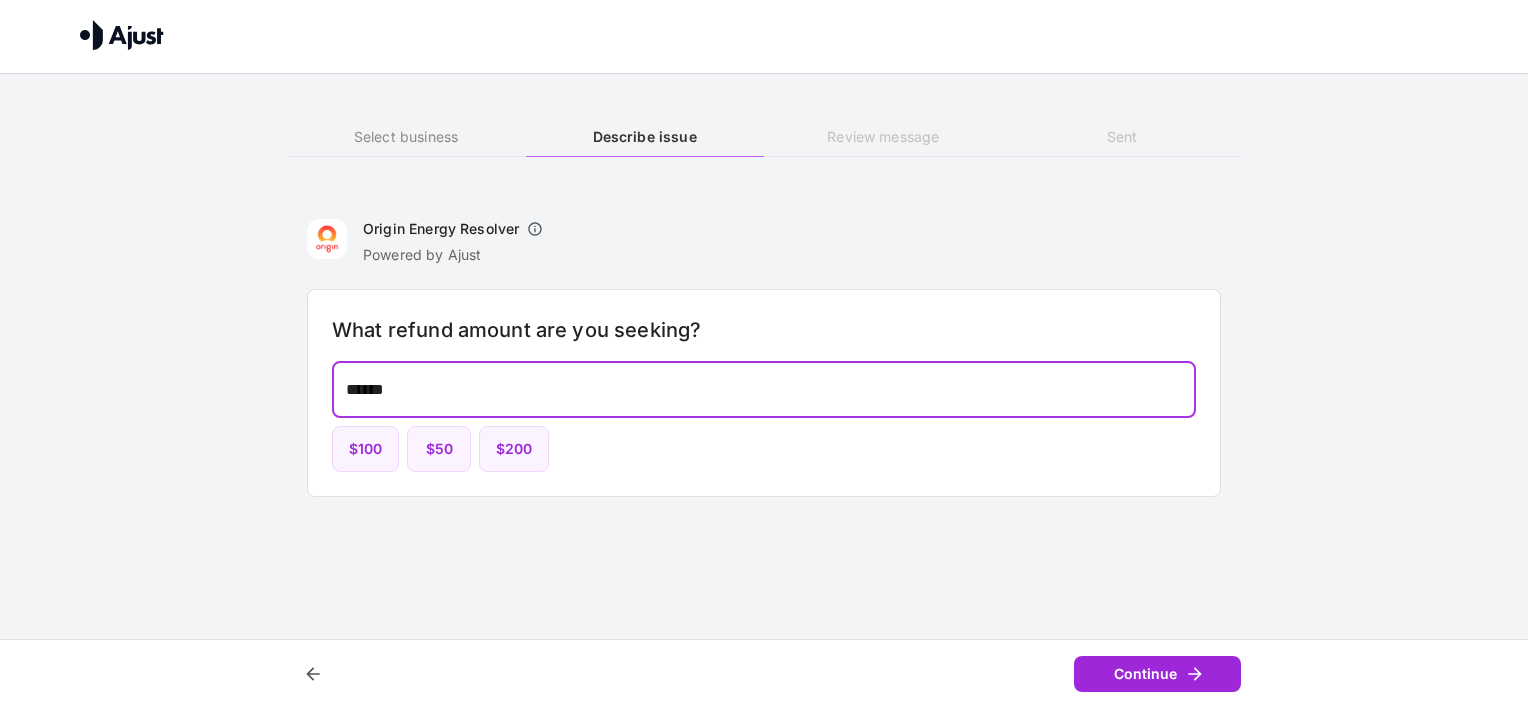 type on "******" 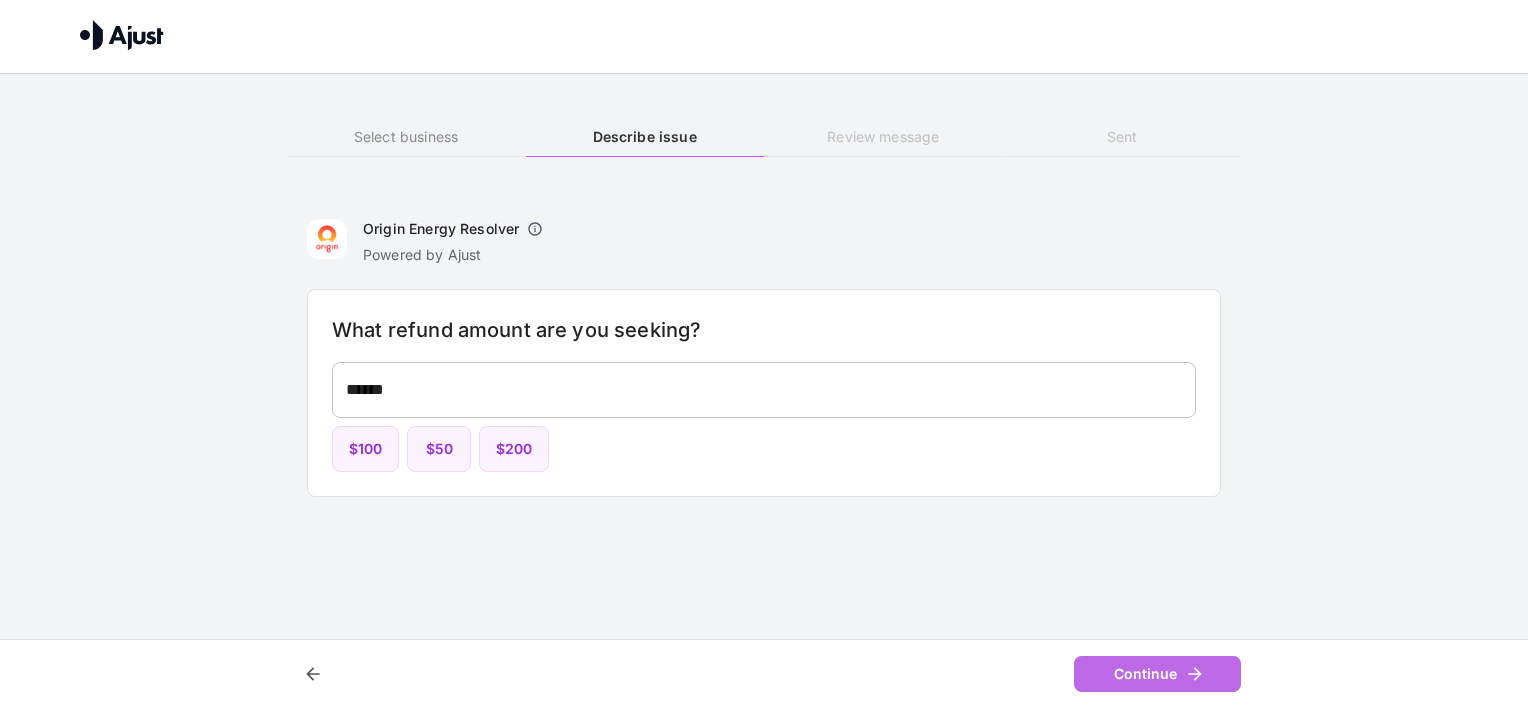 click on "Continue" at bounding box center (1157, 674) 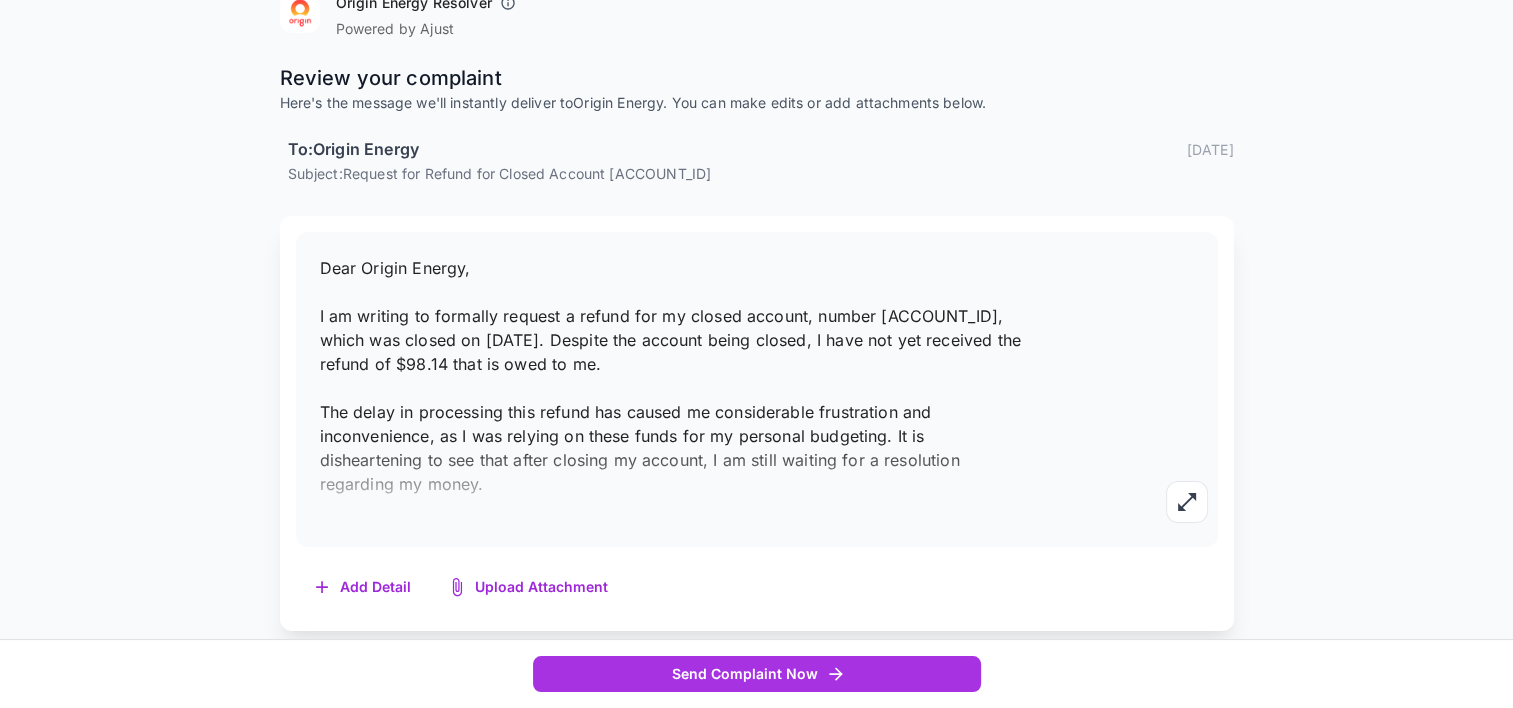 scroll, scrollTop: 208, scrollLeft: 0, axis: vertical 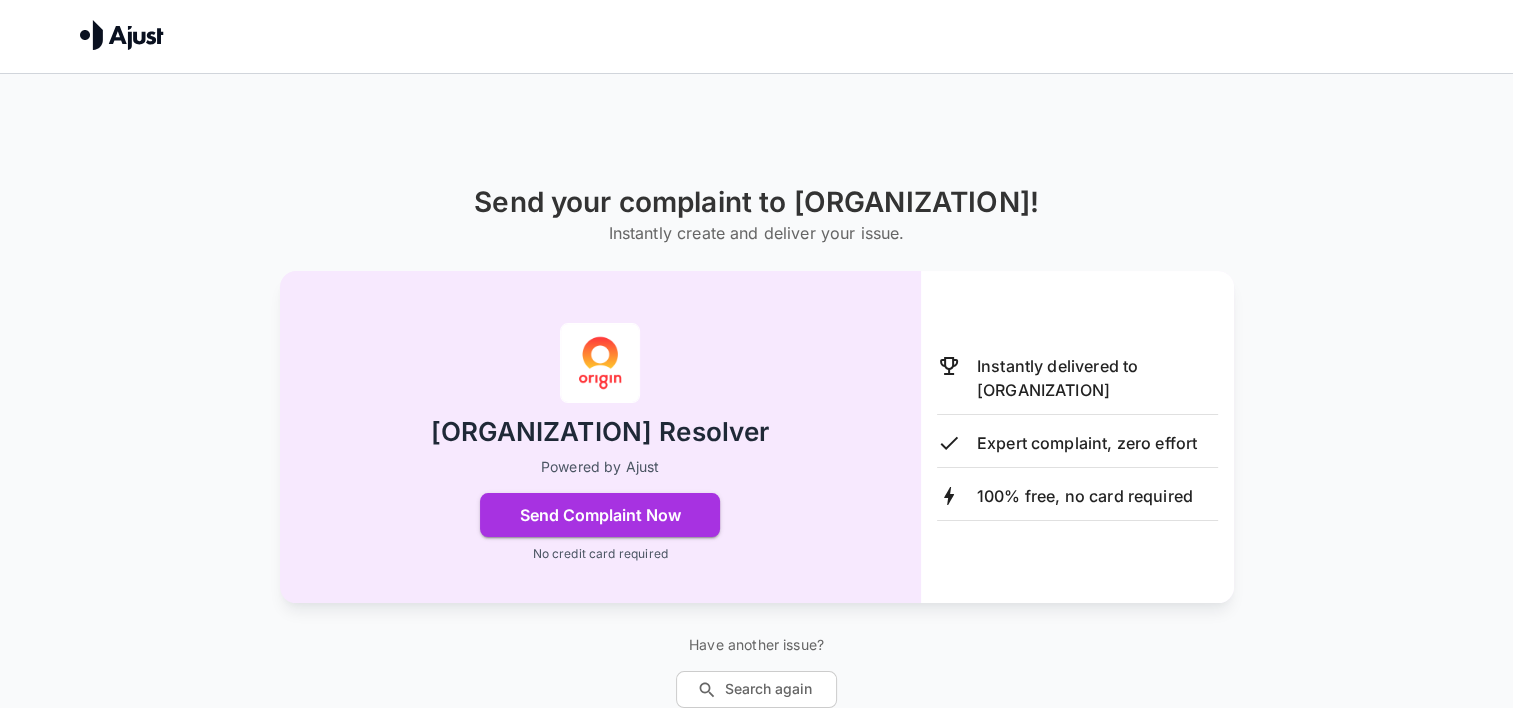 click on "Instantly delivered to Origin Energy Expert complaint, zero effort 100% free, no card required" at bounding box center [1077, 437] 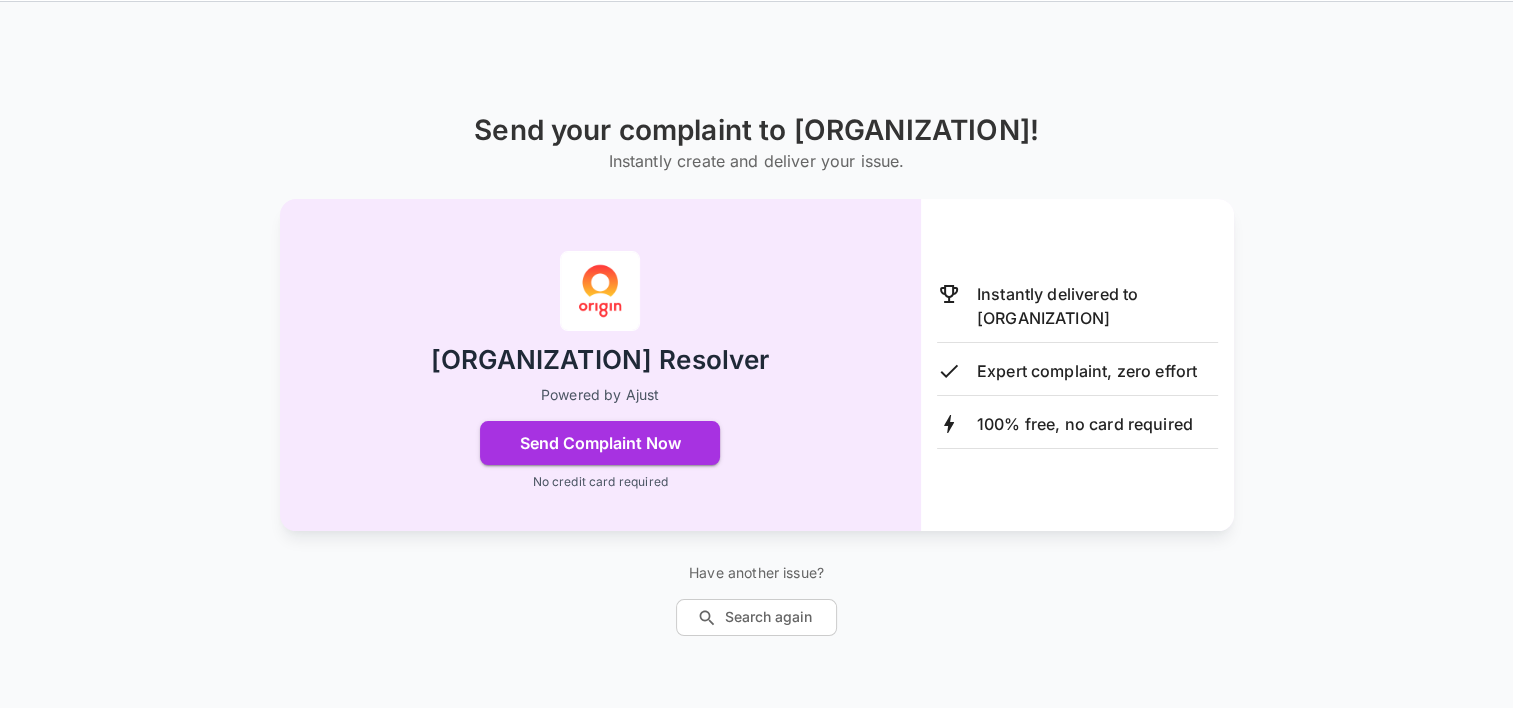 scroll, scrollTop: 73, scrollLeft: 0, axis: vertical 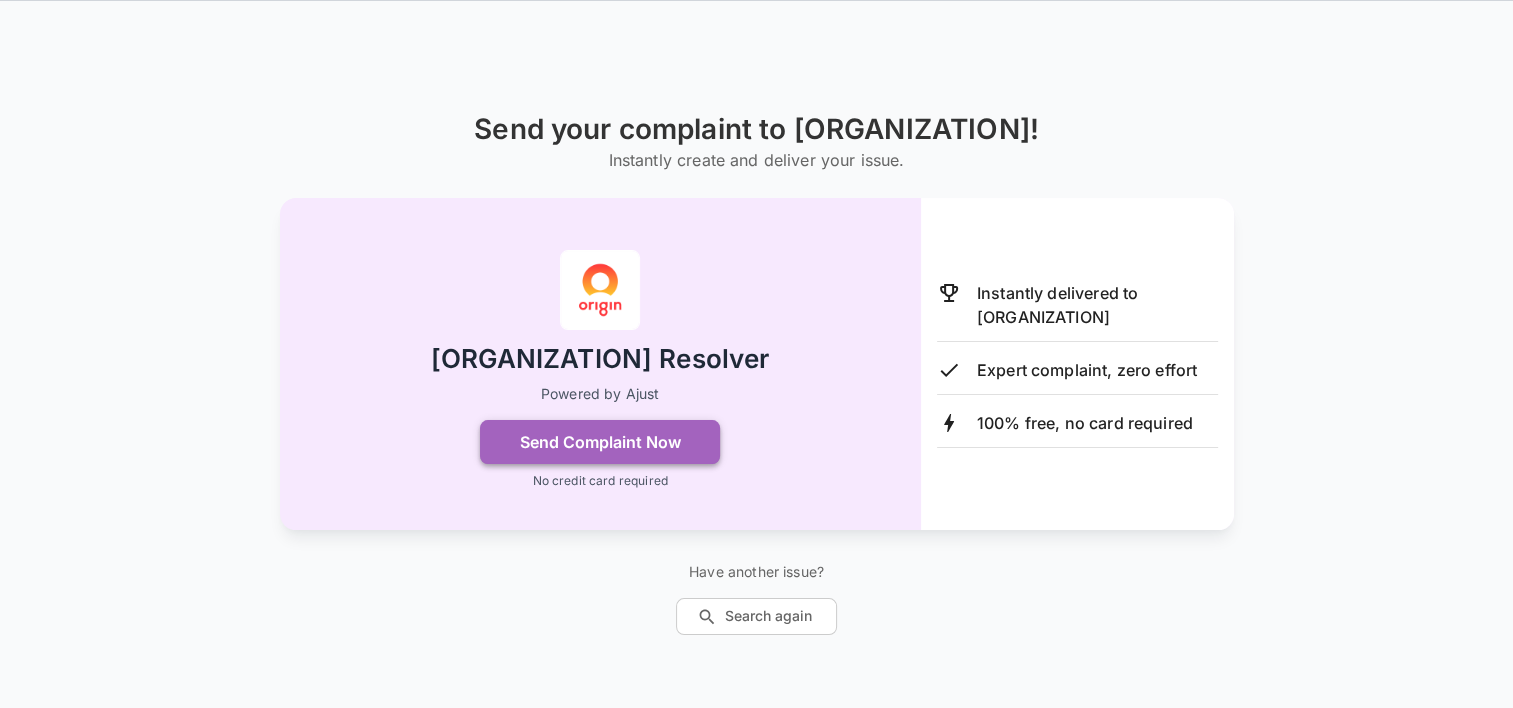 click on "Send Complaint Now" at bounding box center (600, 442) 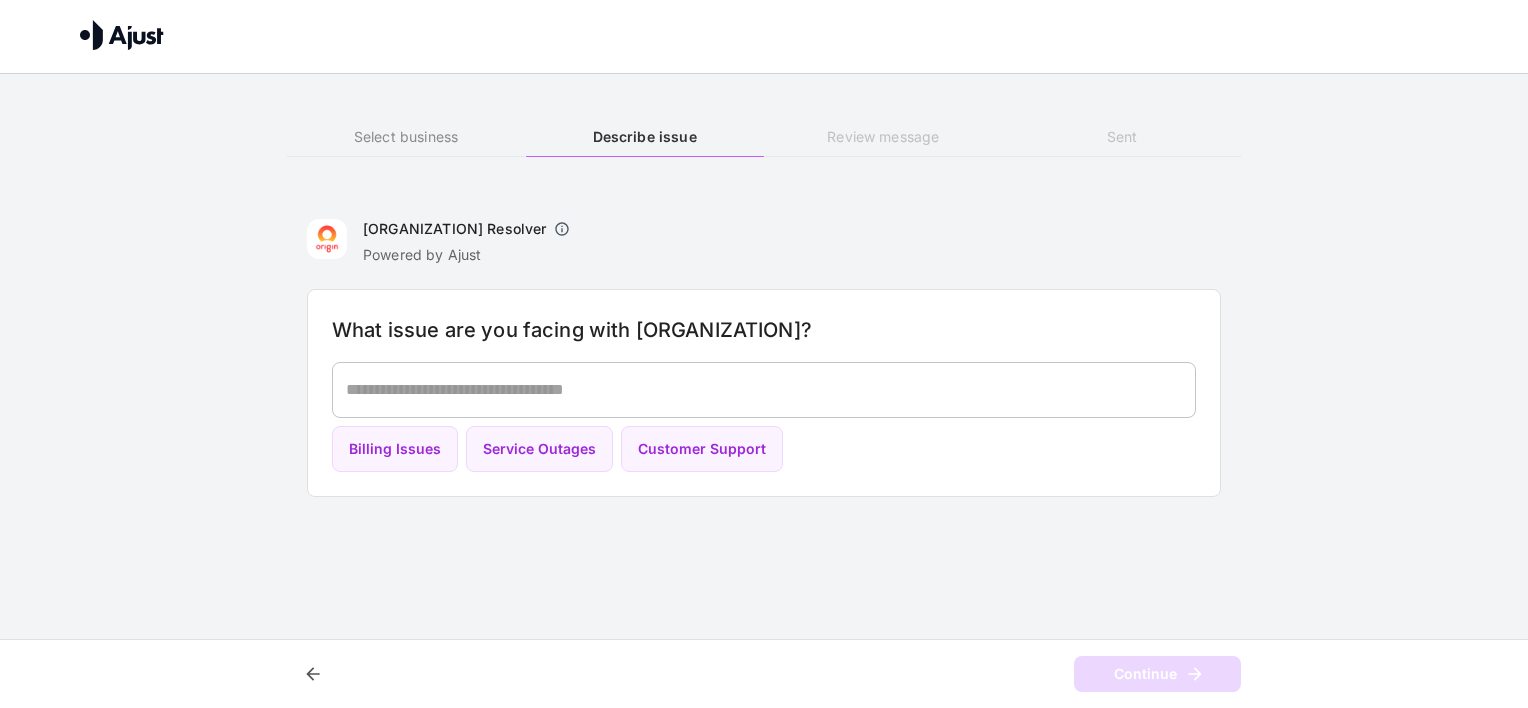 click at bounding box center (764, 389) 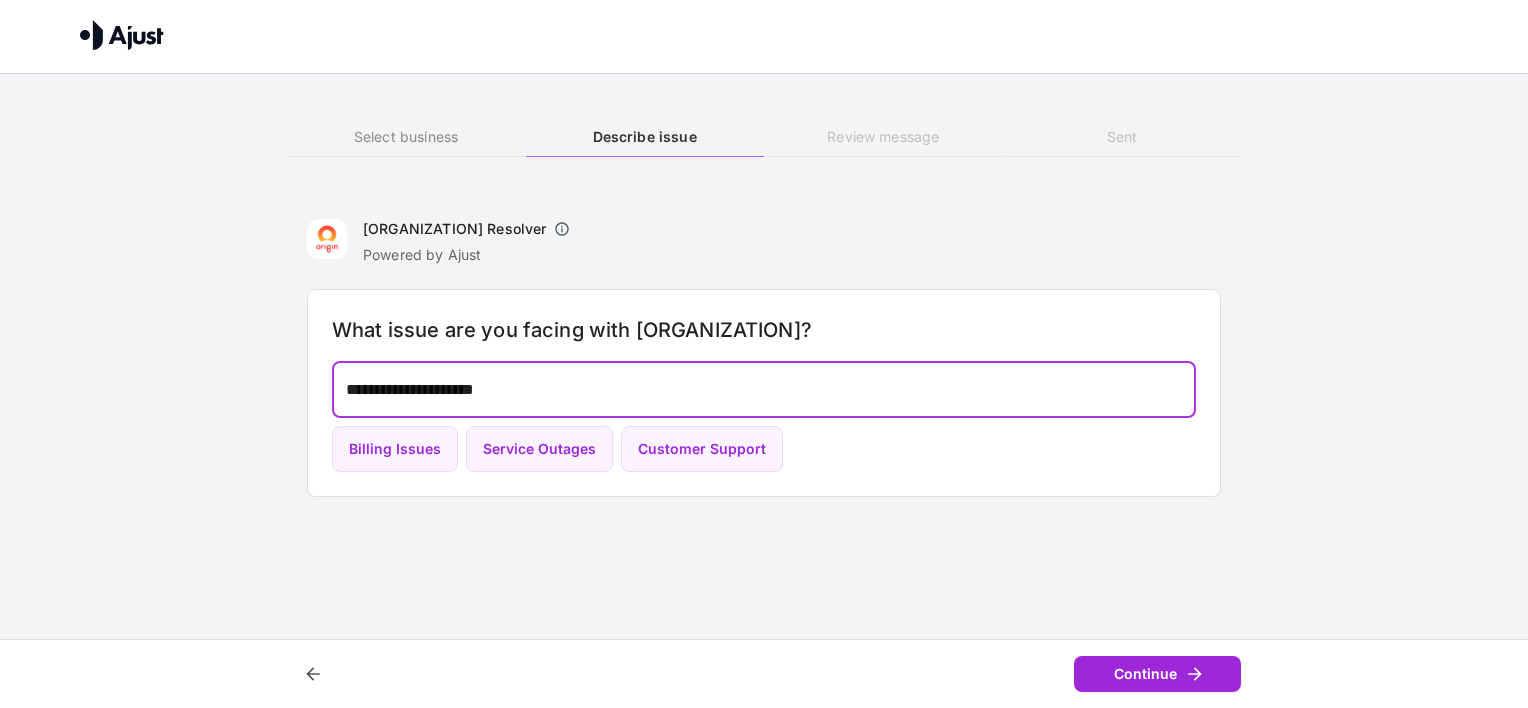 type on "**********" 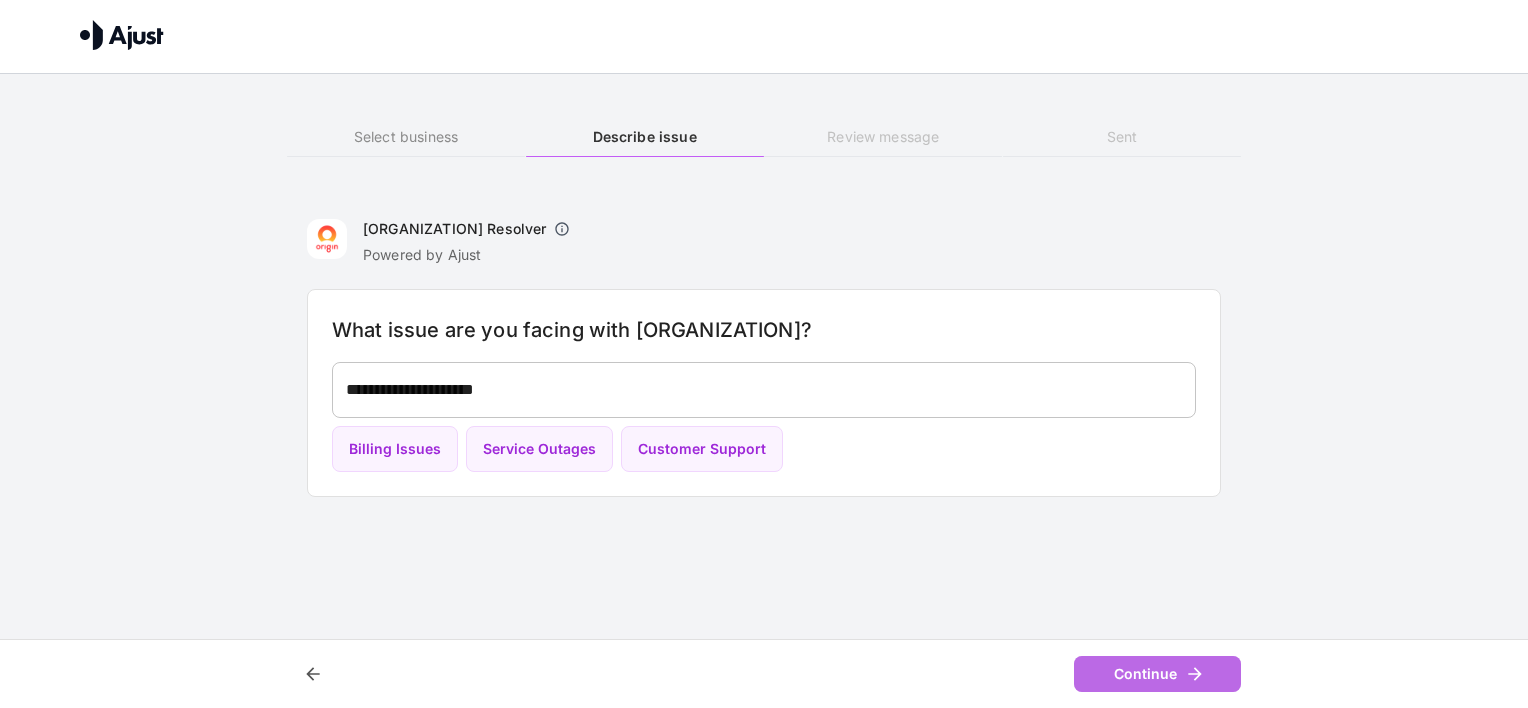 click on "Continue" at bounding box center (1157, 674) 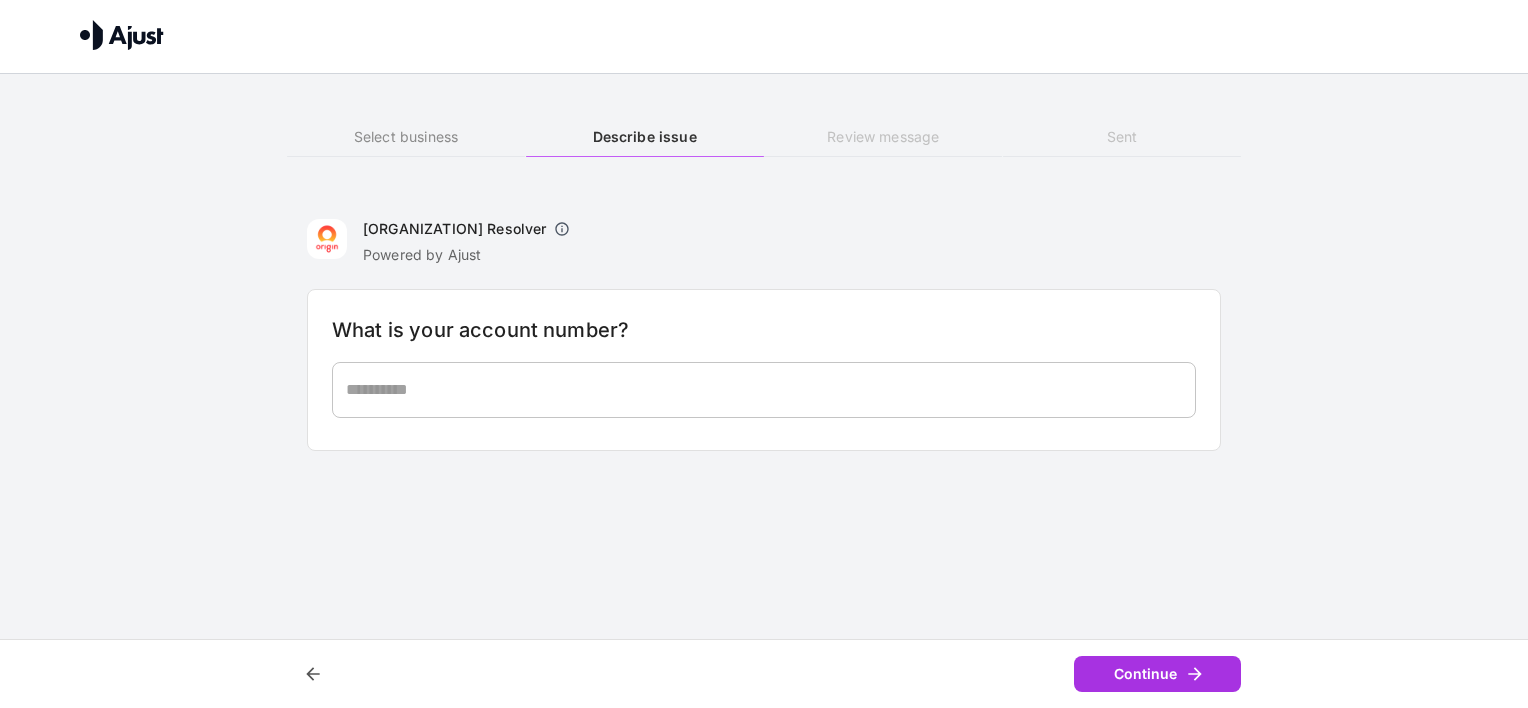 click at bounding box center (764, 389) 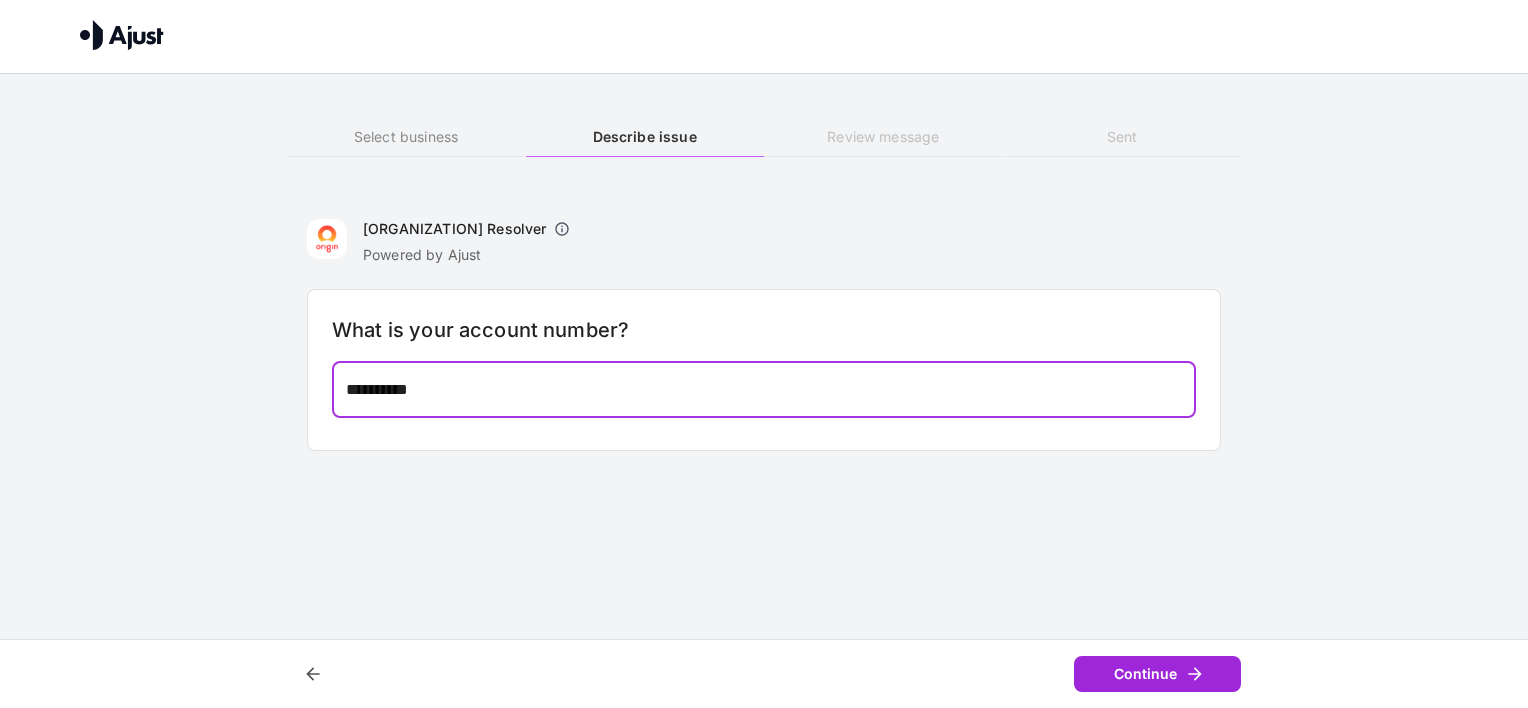 click on "Continue" at bounding box center [1157, 674] 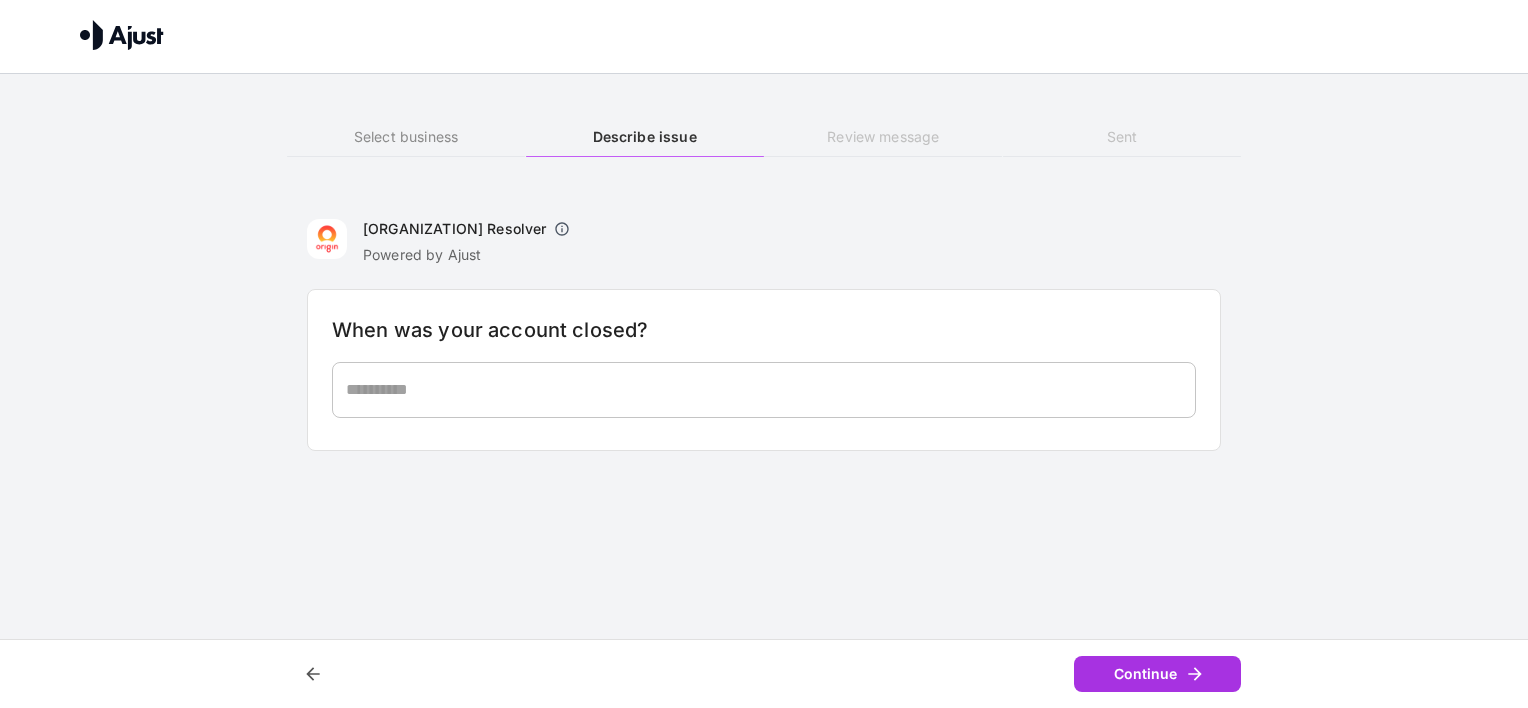 click at bounding box center (764, 389) 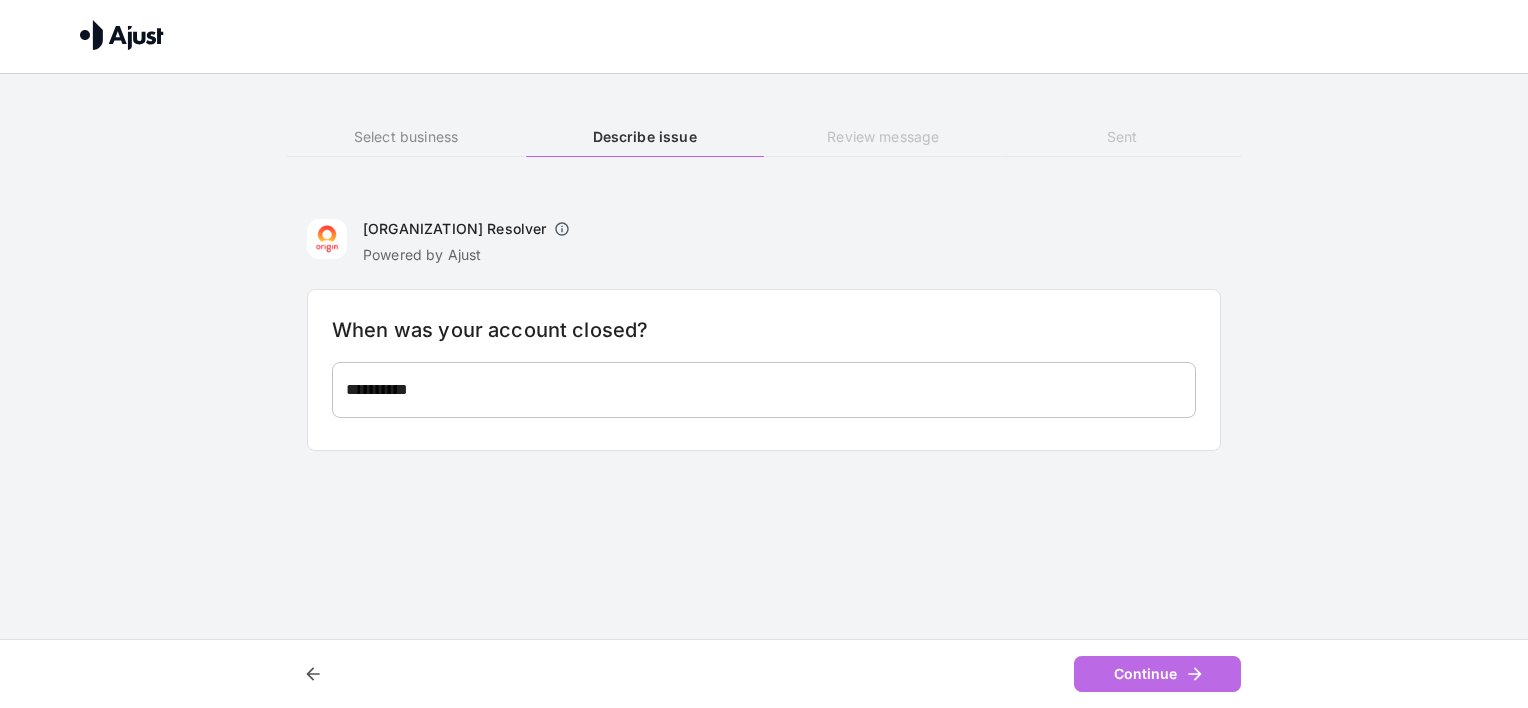 click on "Continue" at bounding box center [1157, 674] 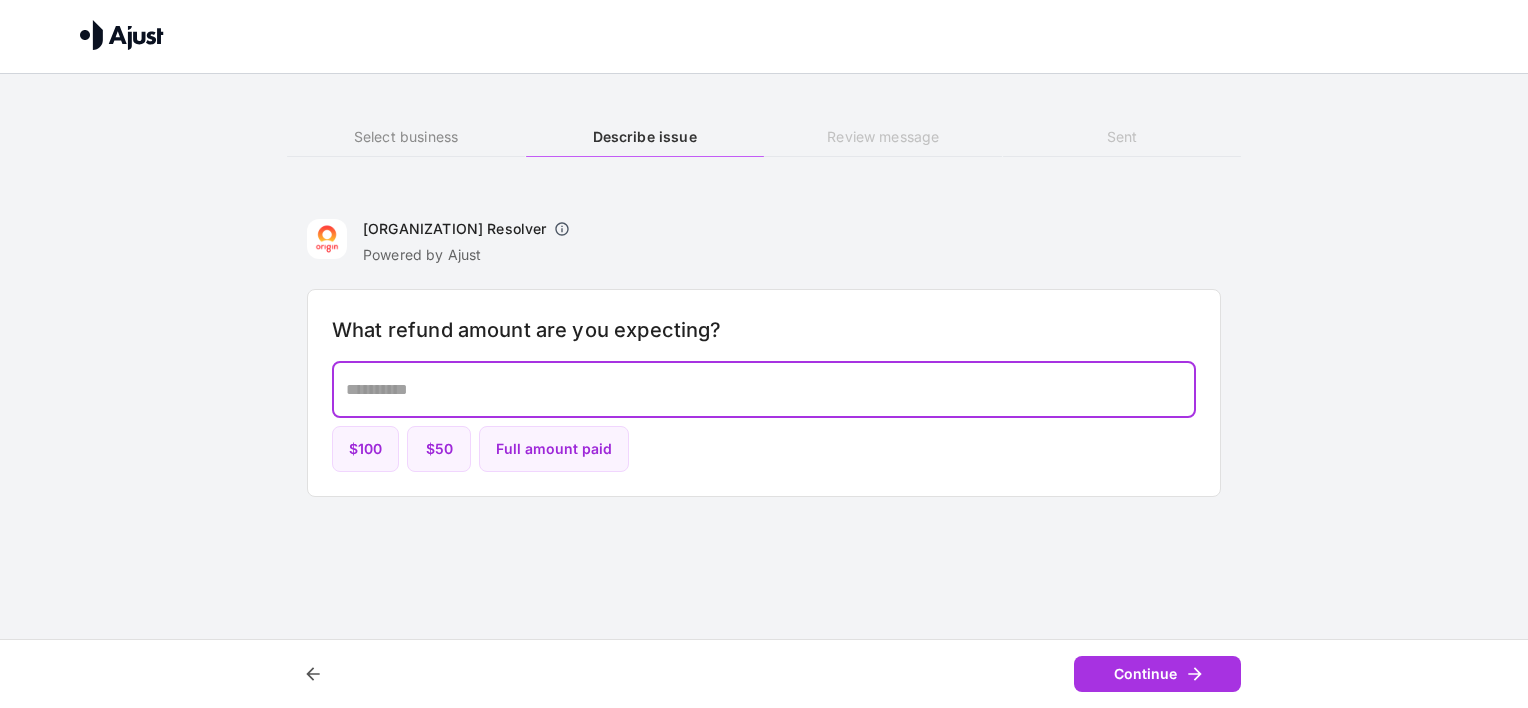click at bounding box center [764, 389] 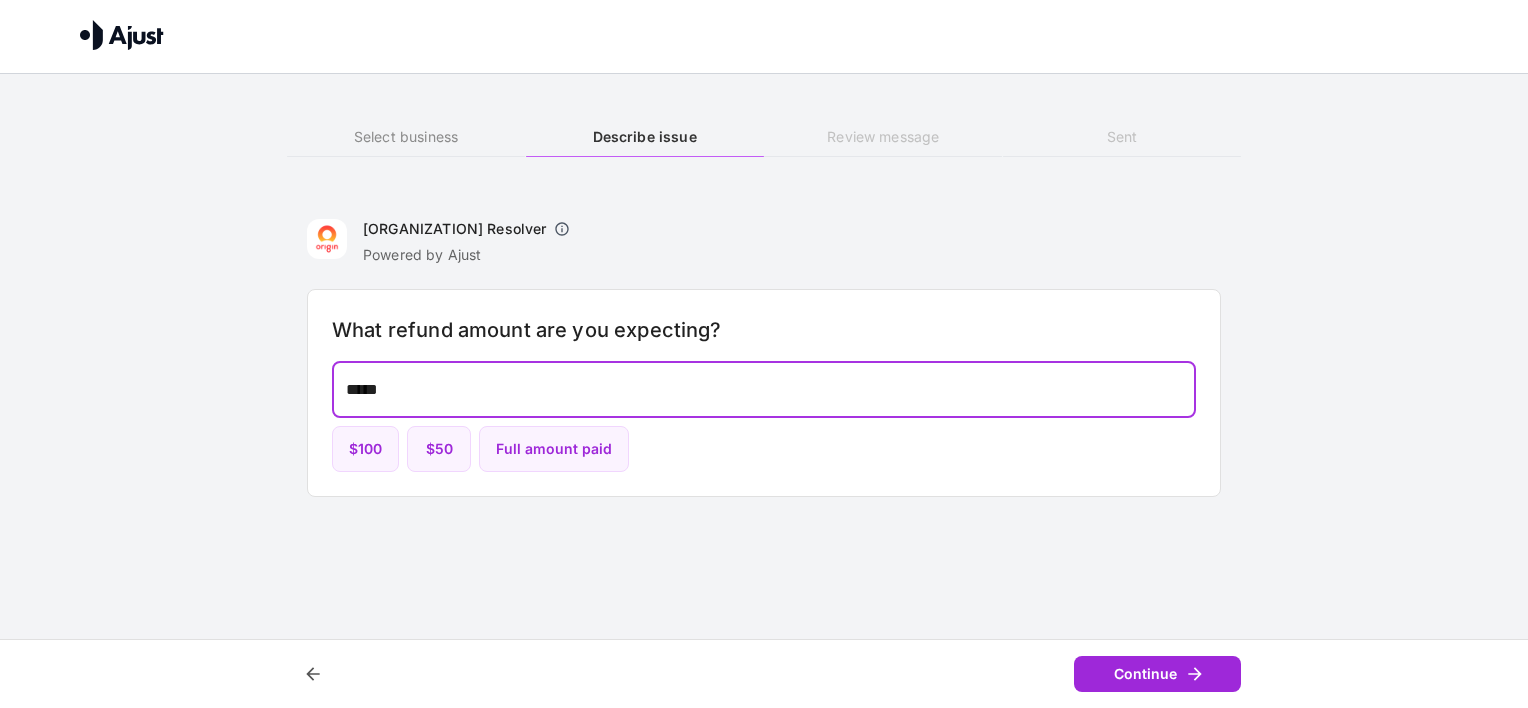 type on "*****" 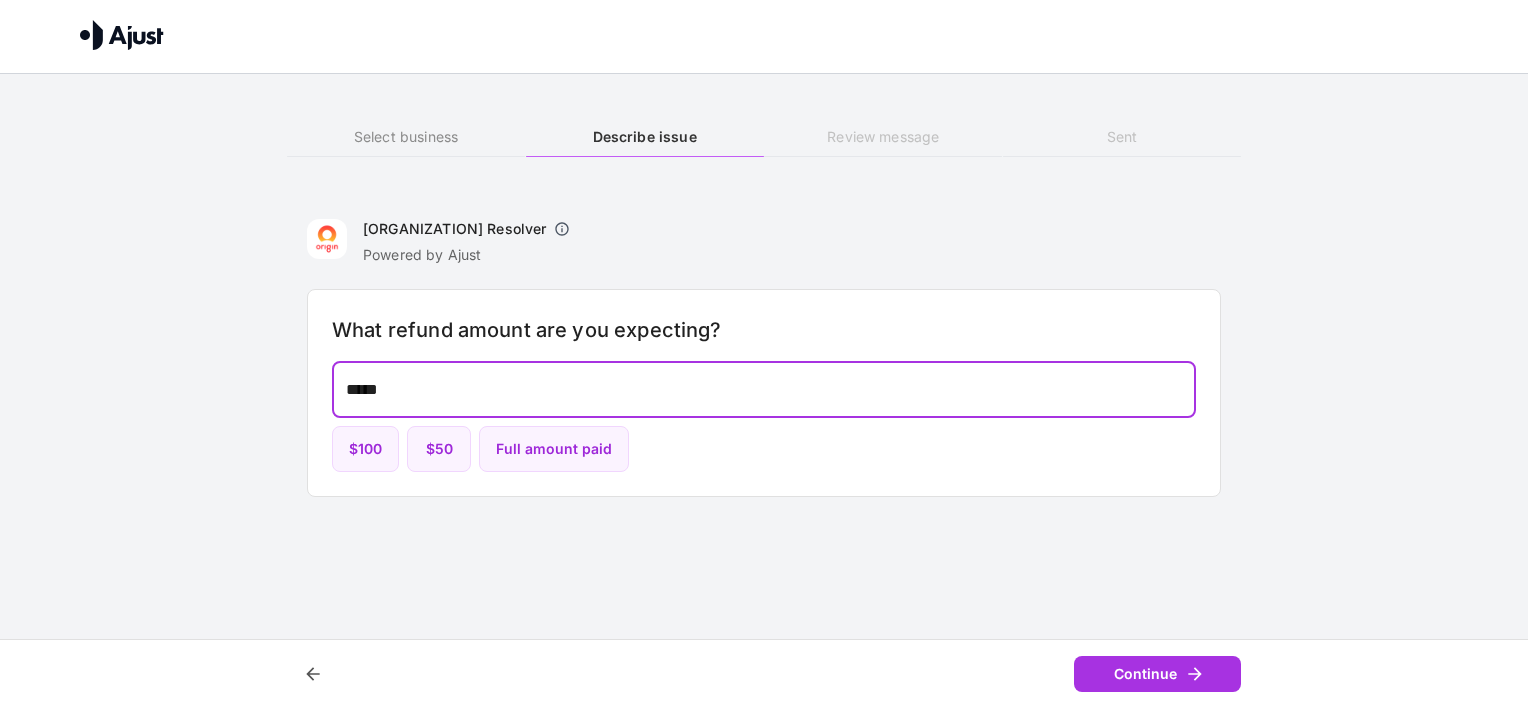click on "Continue" at bounding box center (1157, 674) 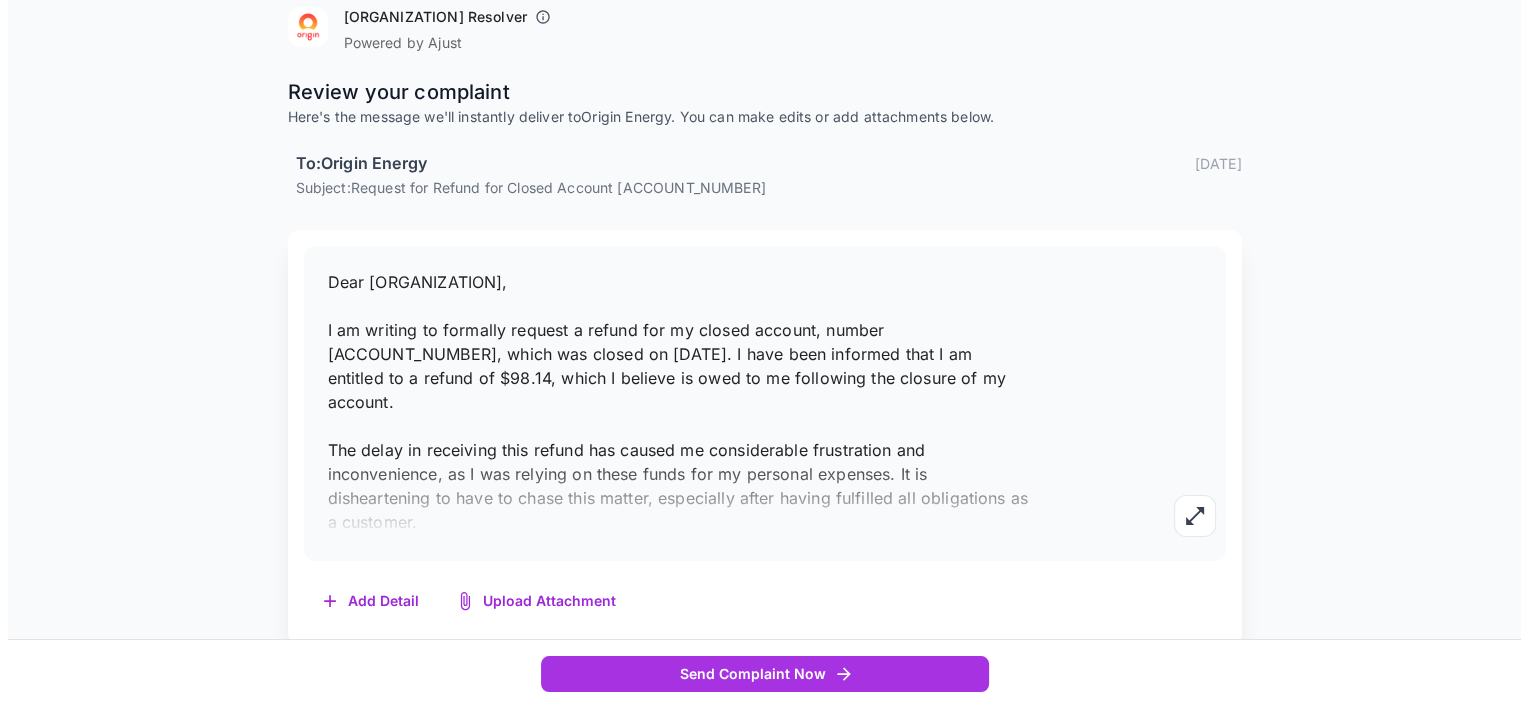 scroll, scrollTop: 200, scrollLeft: 0, axis: vertical 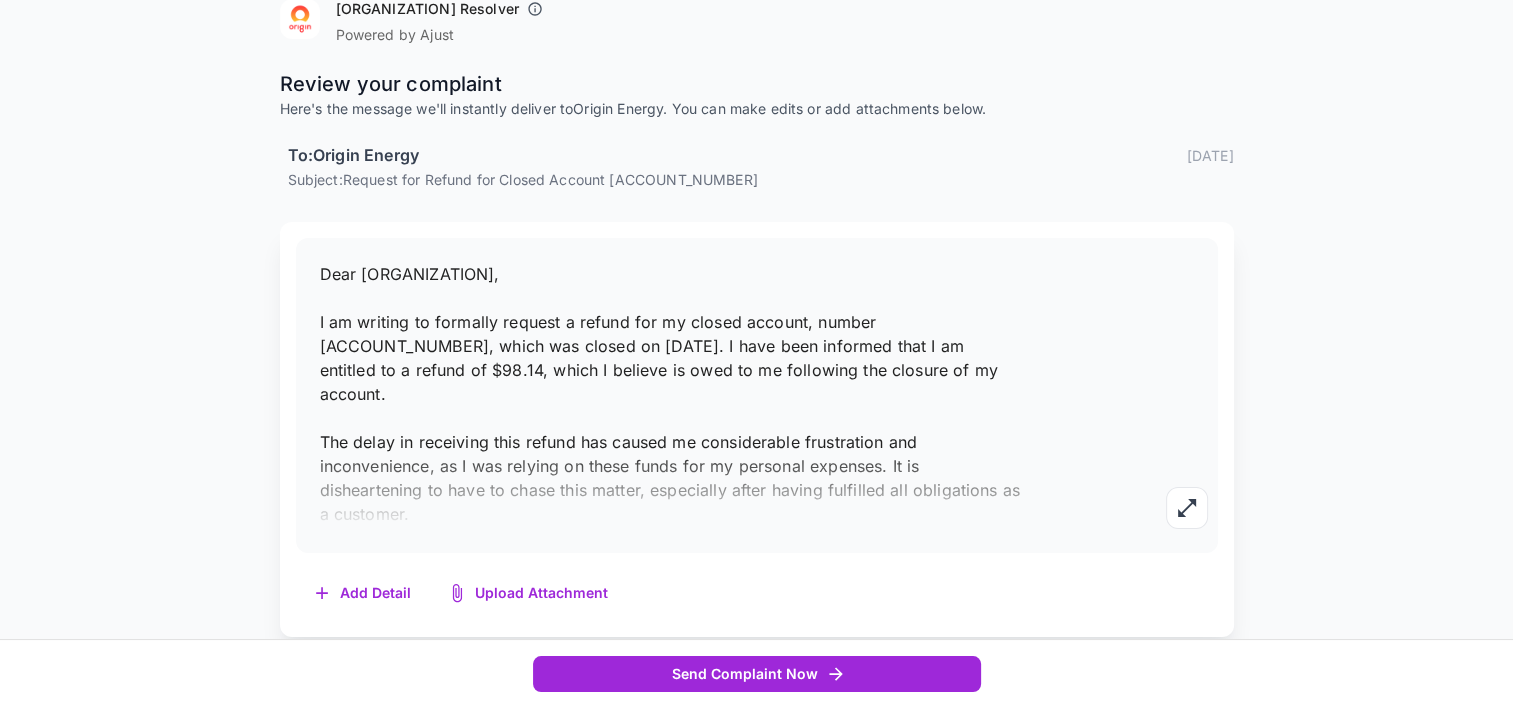 click on "Send Complaint Now" at bounding box center (757, 674) 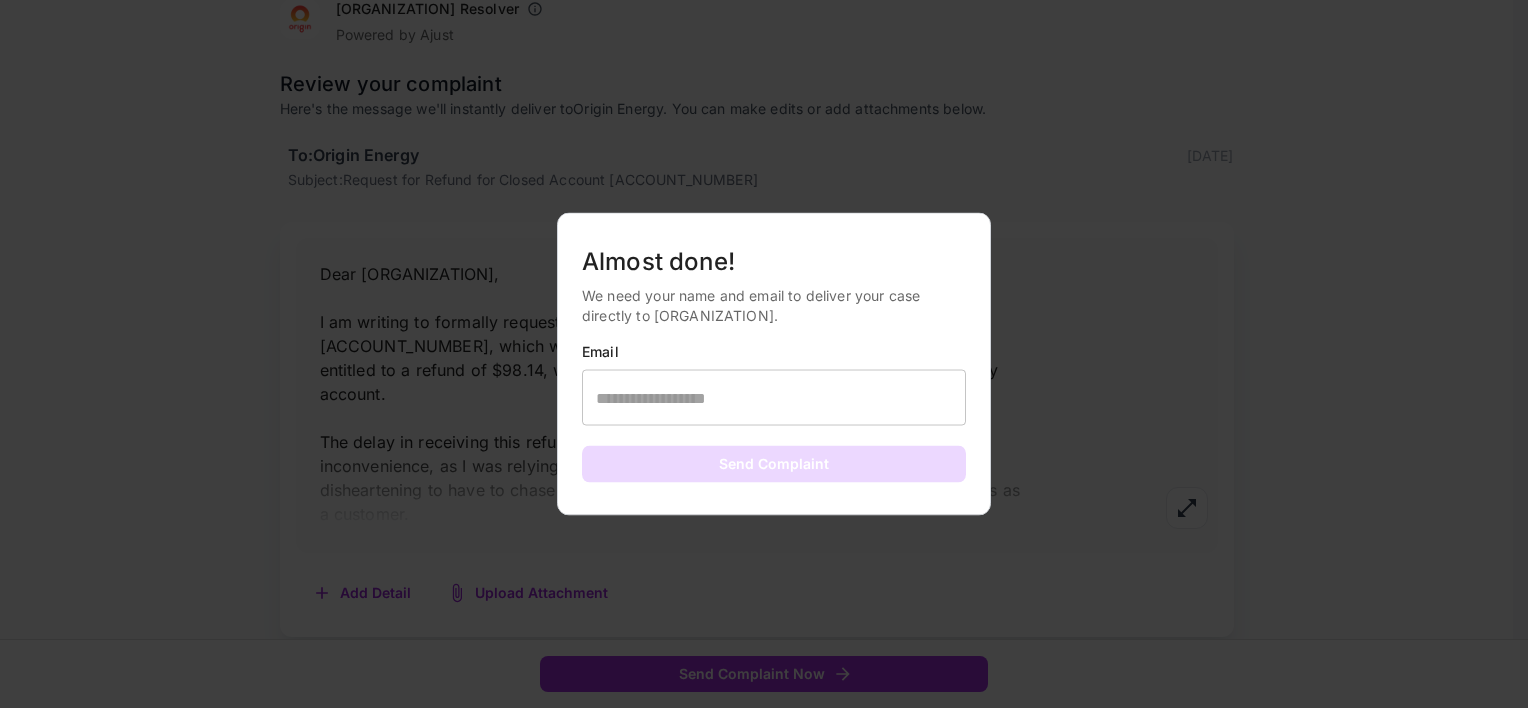 click at bounding box center (774, 398) 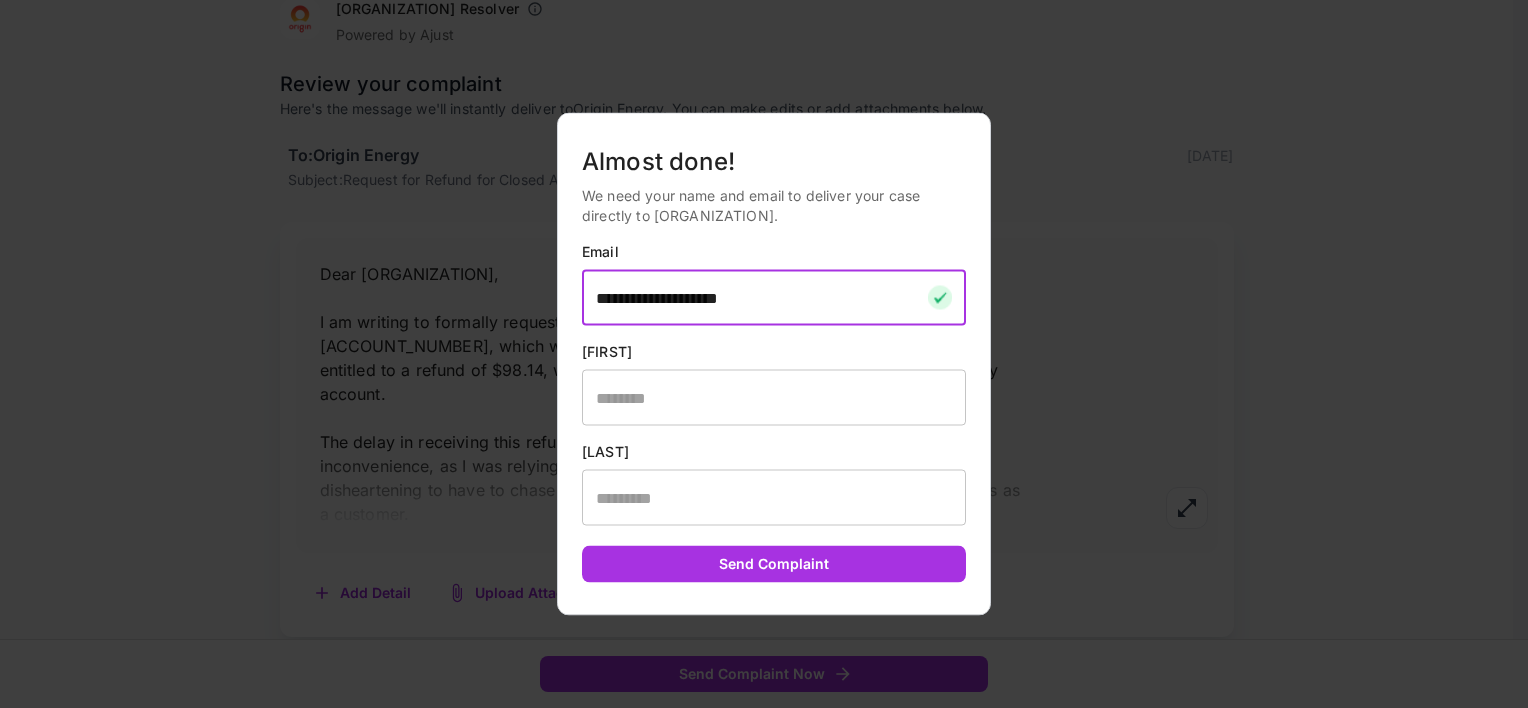 type on "**********" 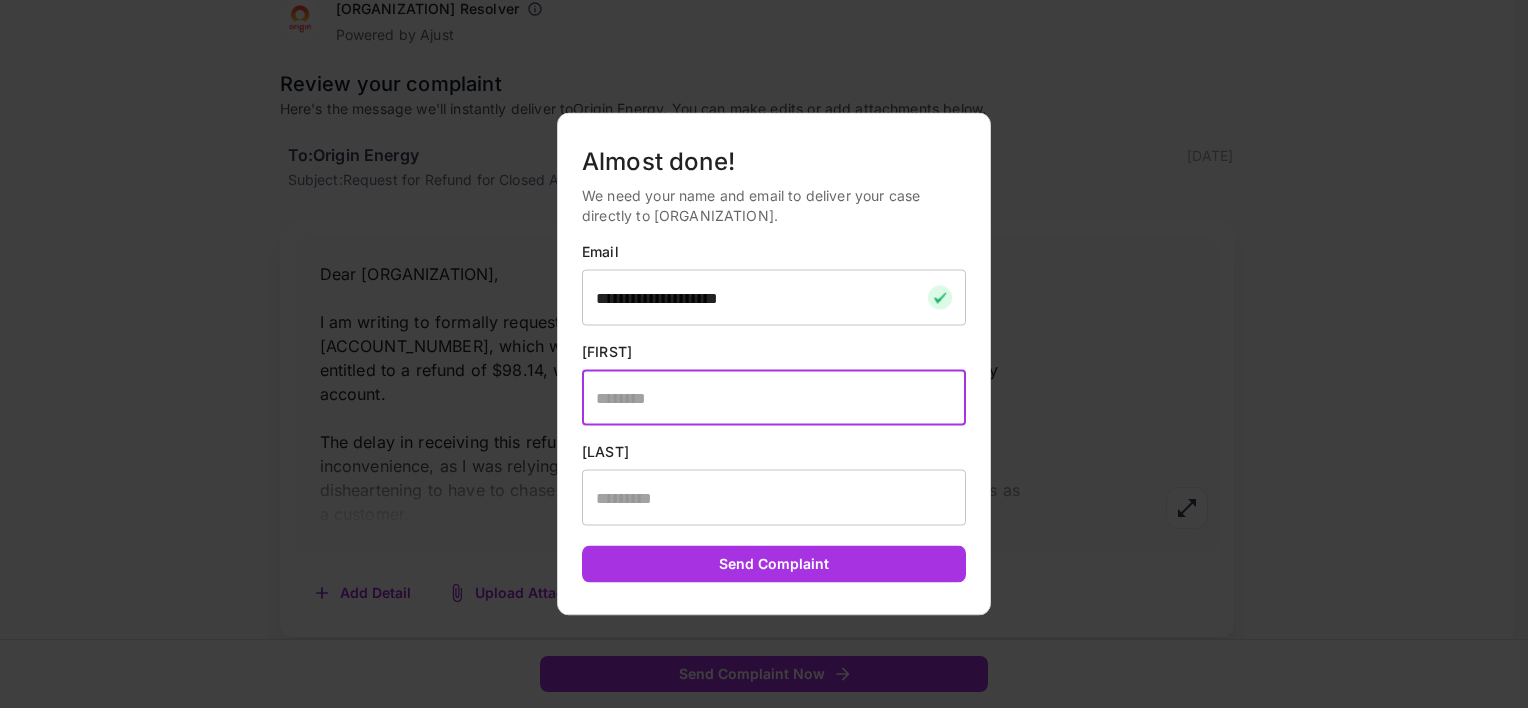 click at bounding box center [774, 398] 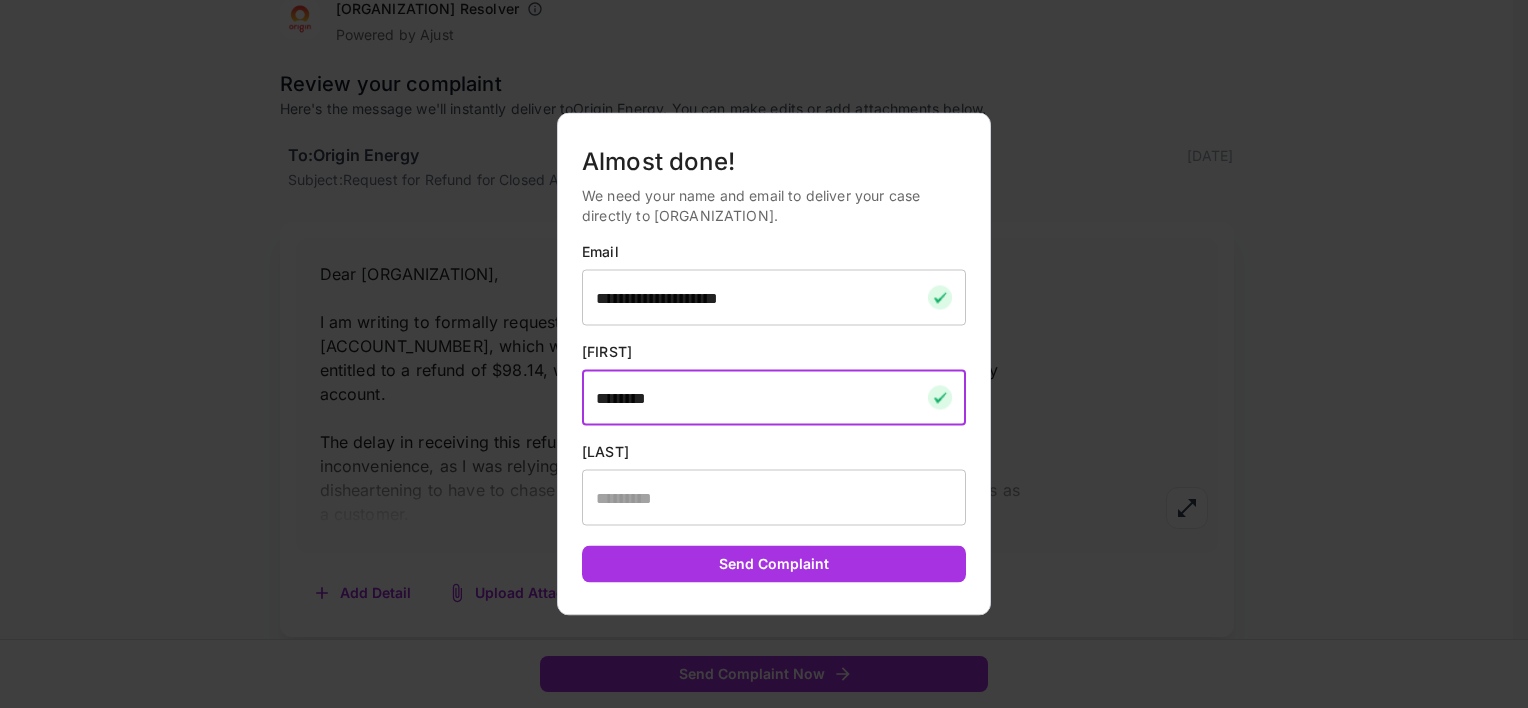 type on "********" 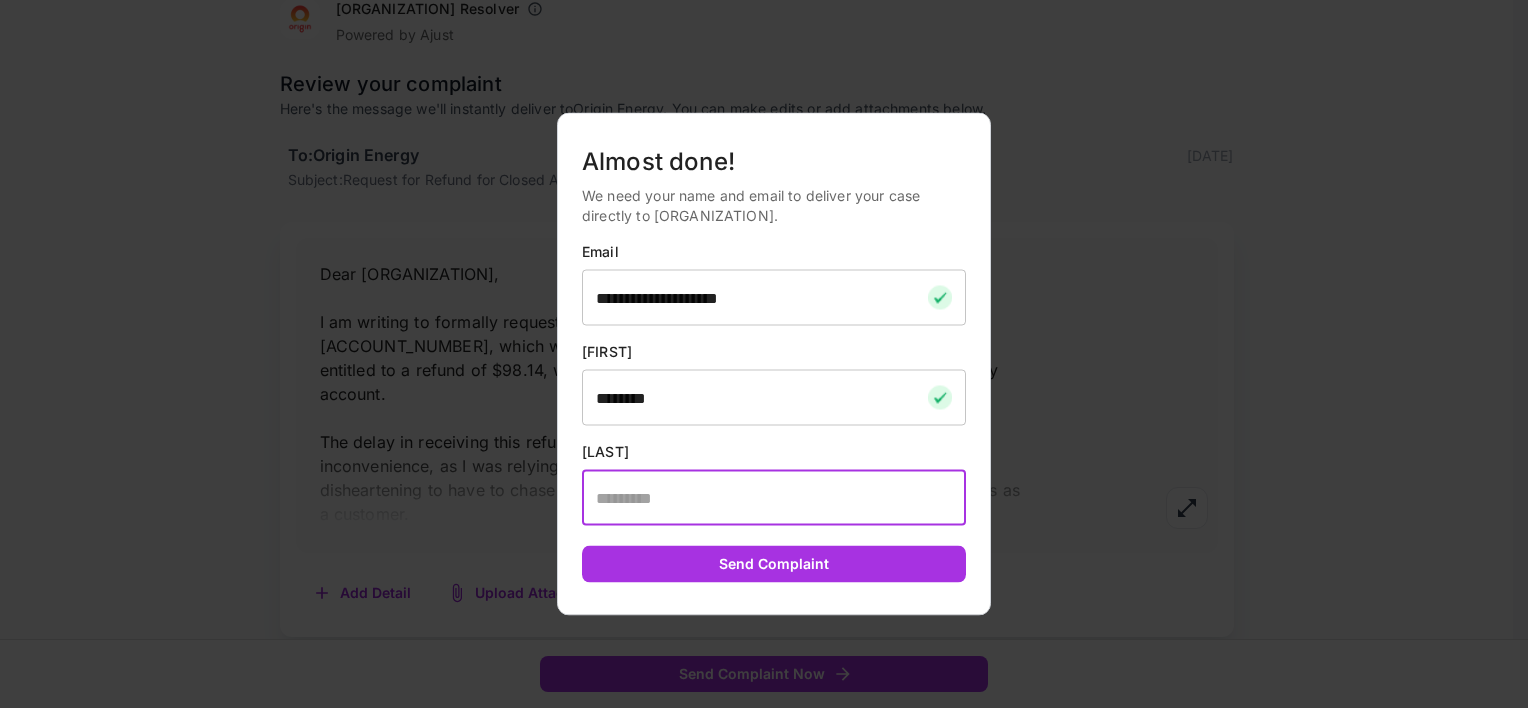 click at bounding box center (774, 498) 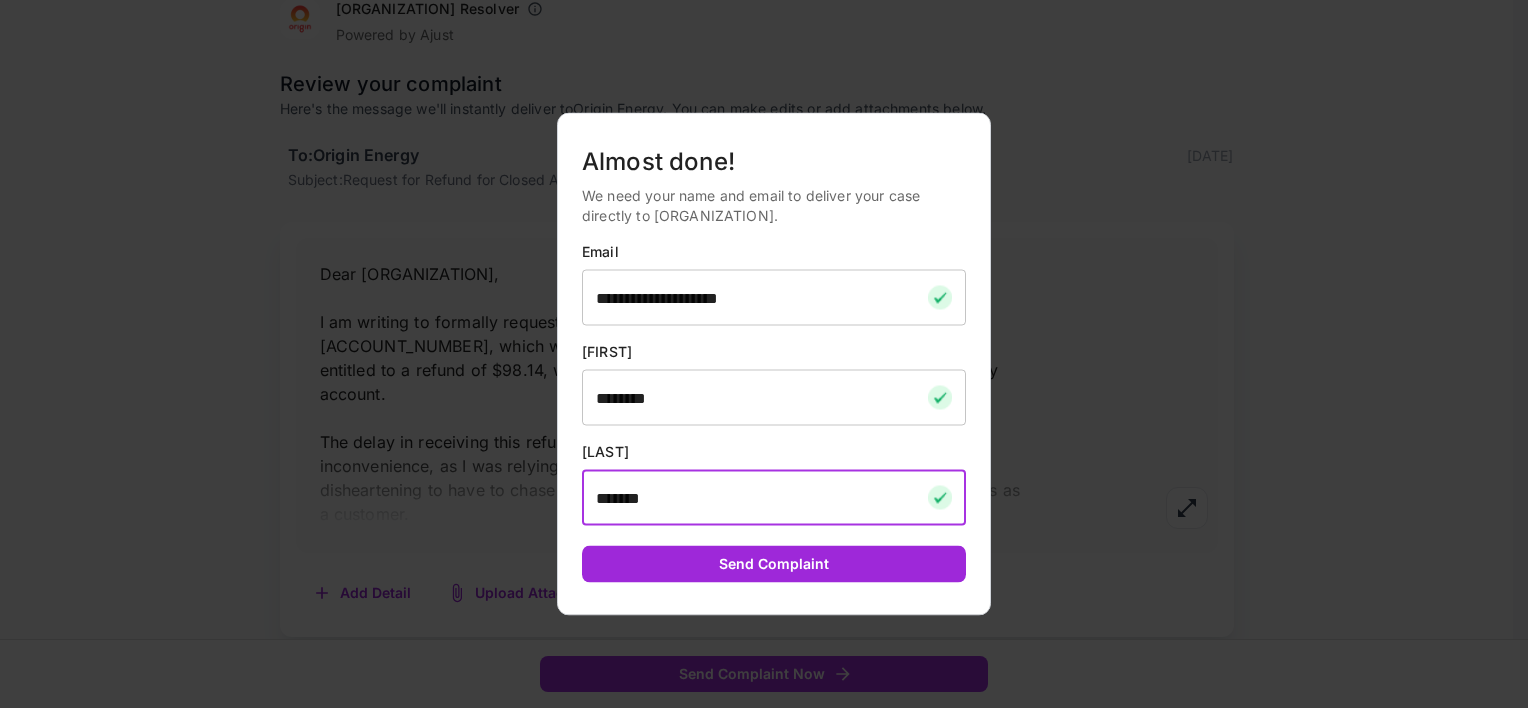 type on "*******" 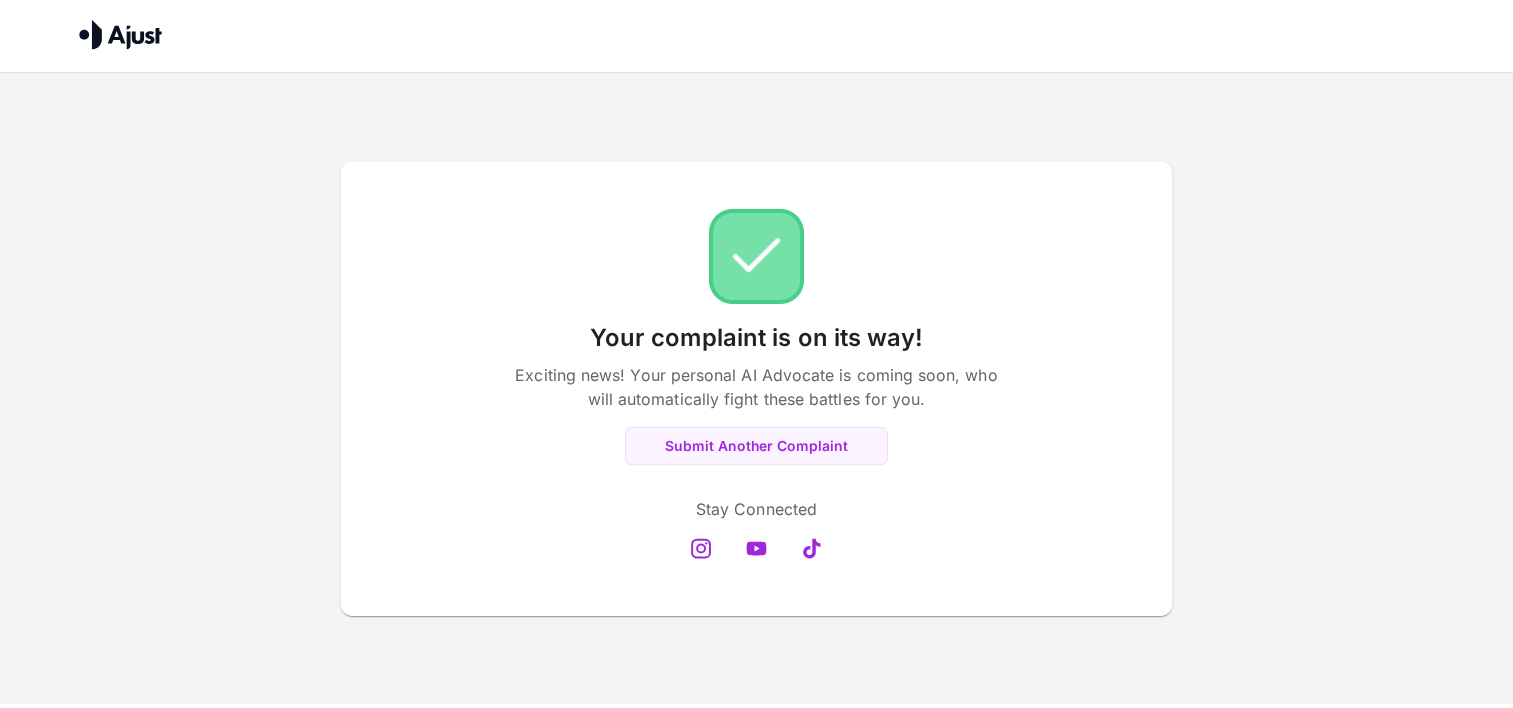 scroll, scrollTop: 2, scrollLeft: 0, axis: vertical 